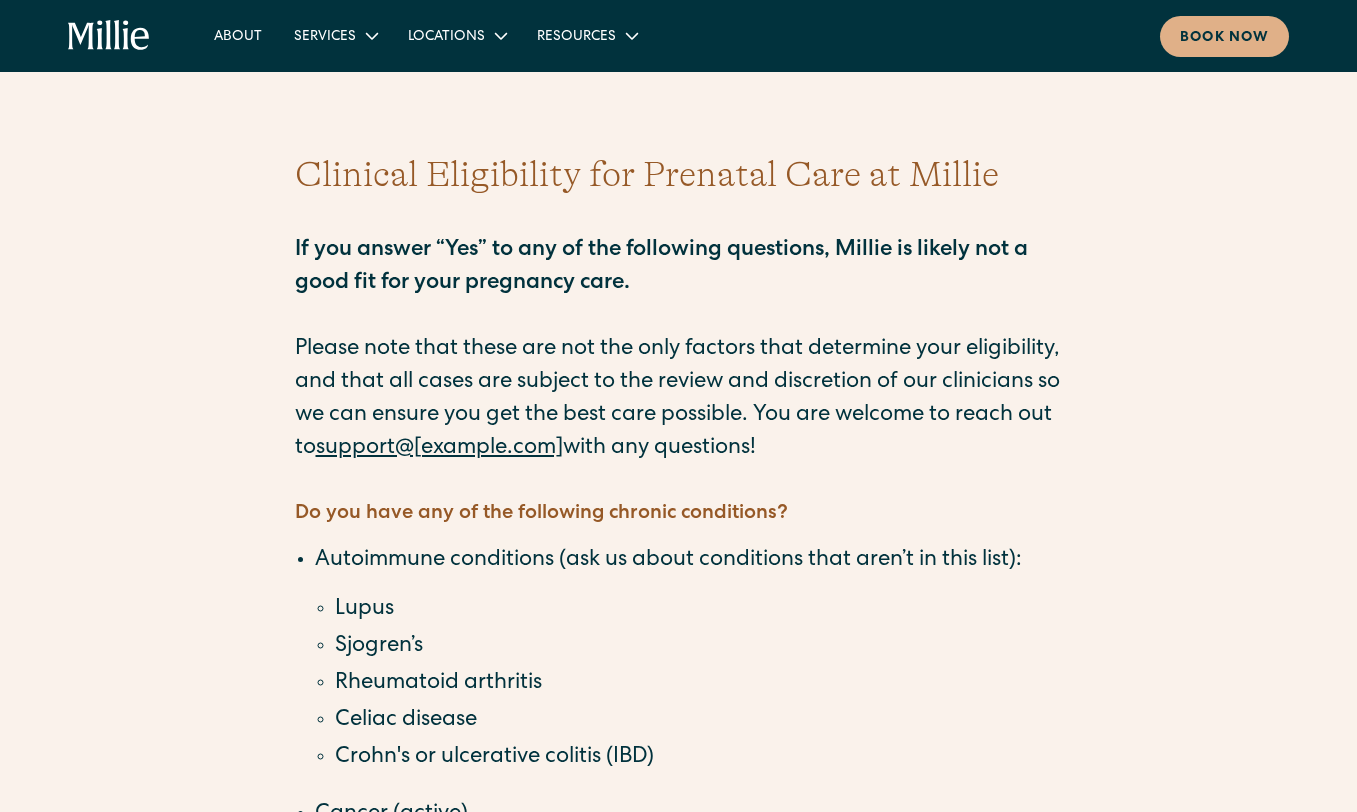 scroll, scrollTop: 0, scrollLeft: 0, axis: both 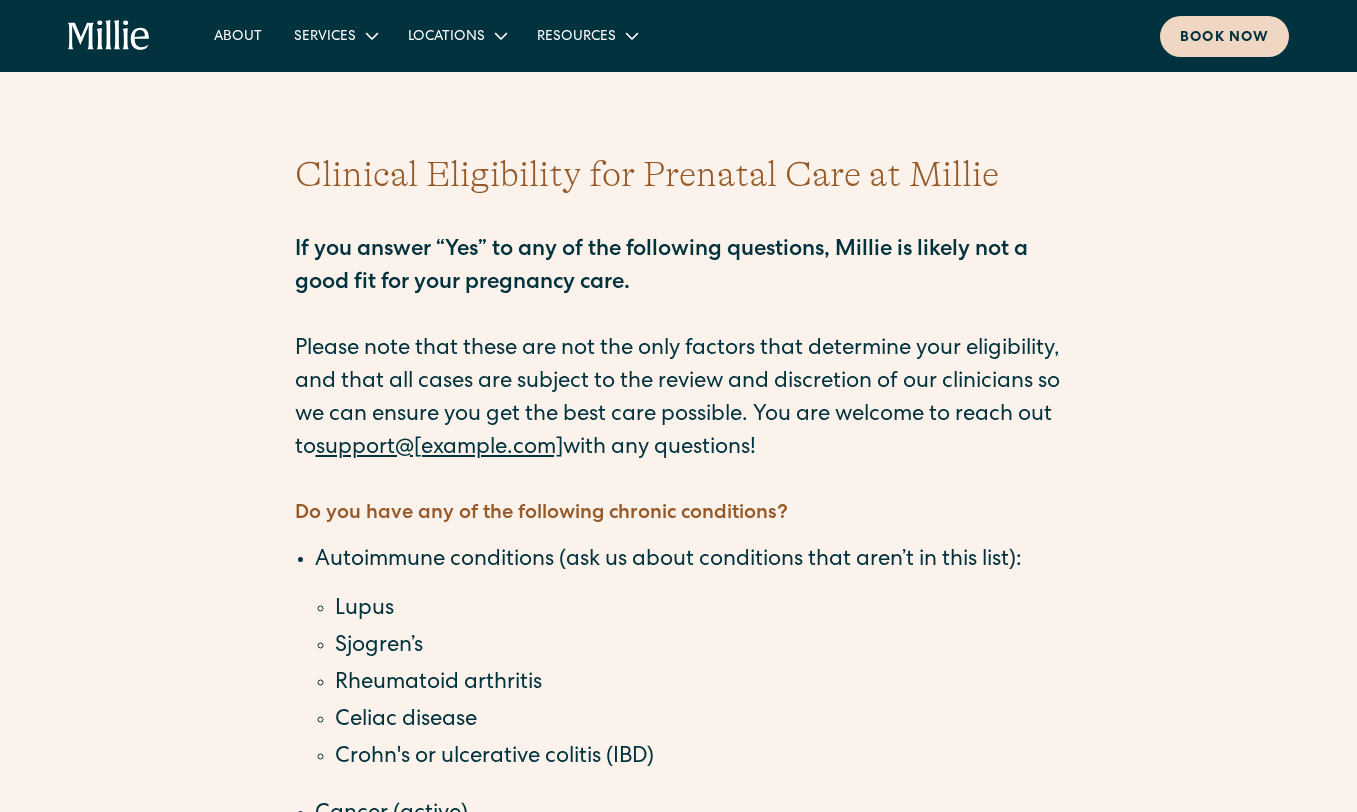 click on "Book now" at bounding box center [1224, 38] 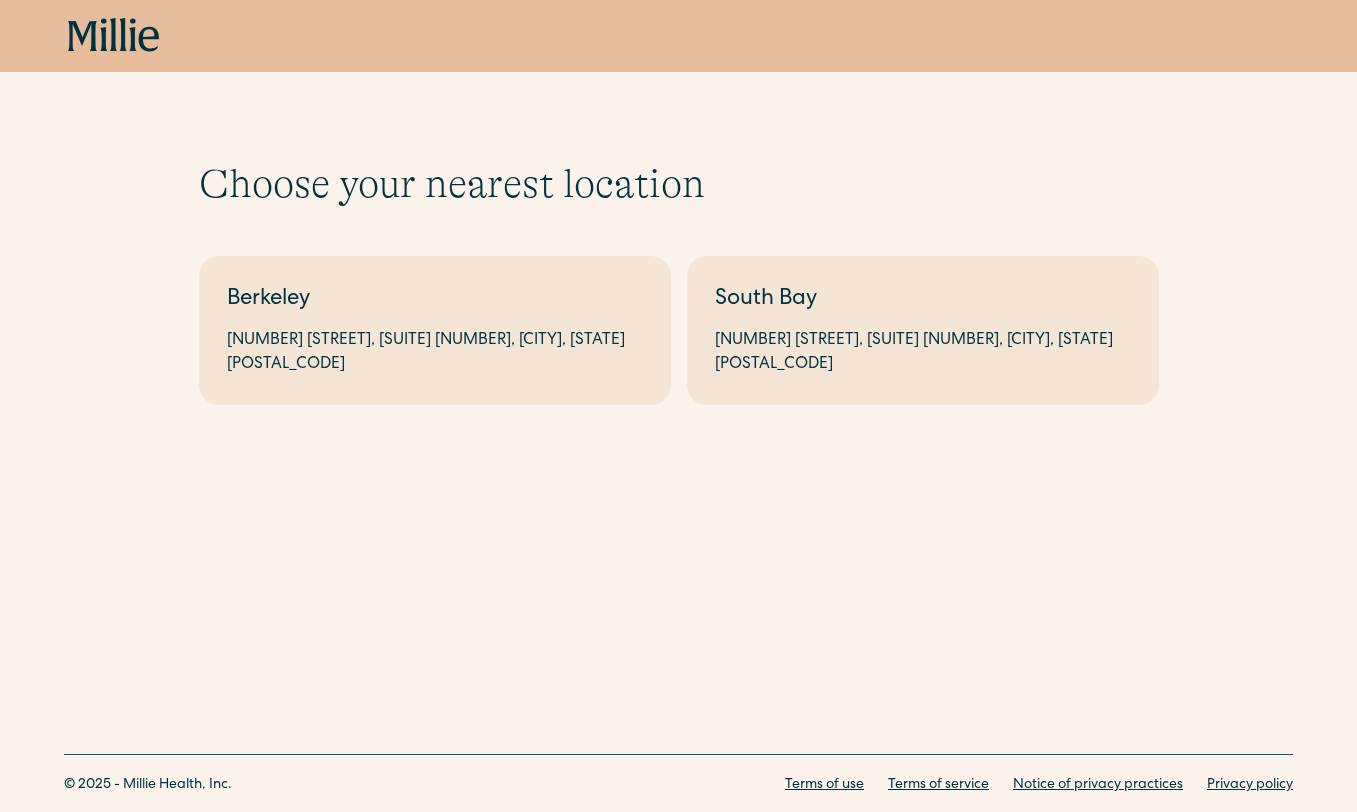 scroll, scrollTop: 0, scrollLeft: 0, axis: both 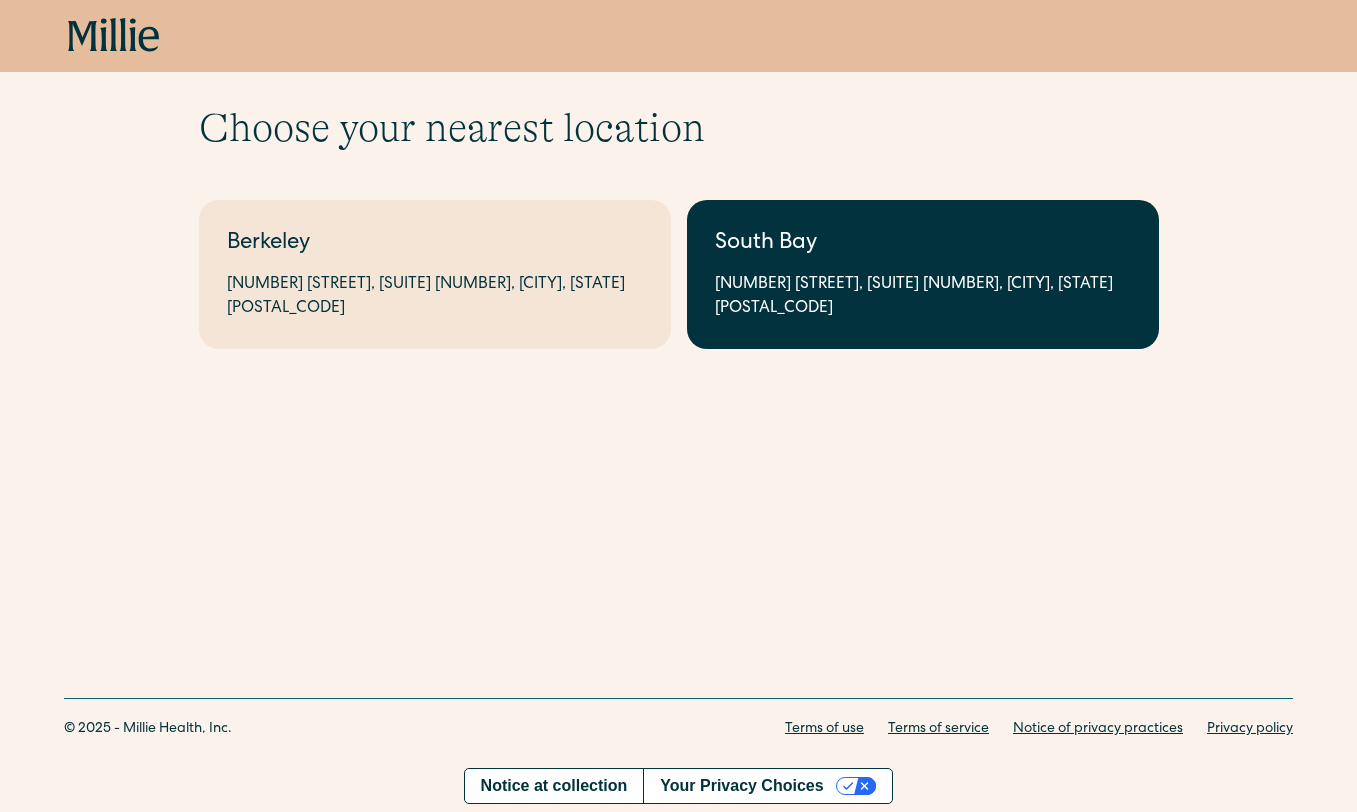 click on "South Bay" at bounding box center [923, 244] 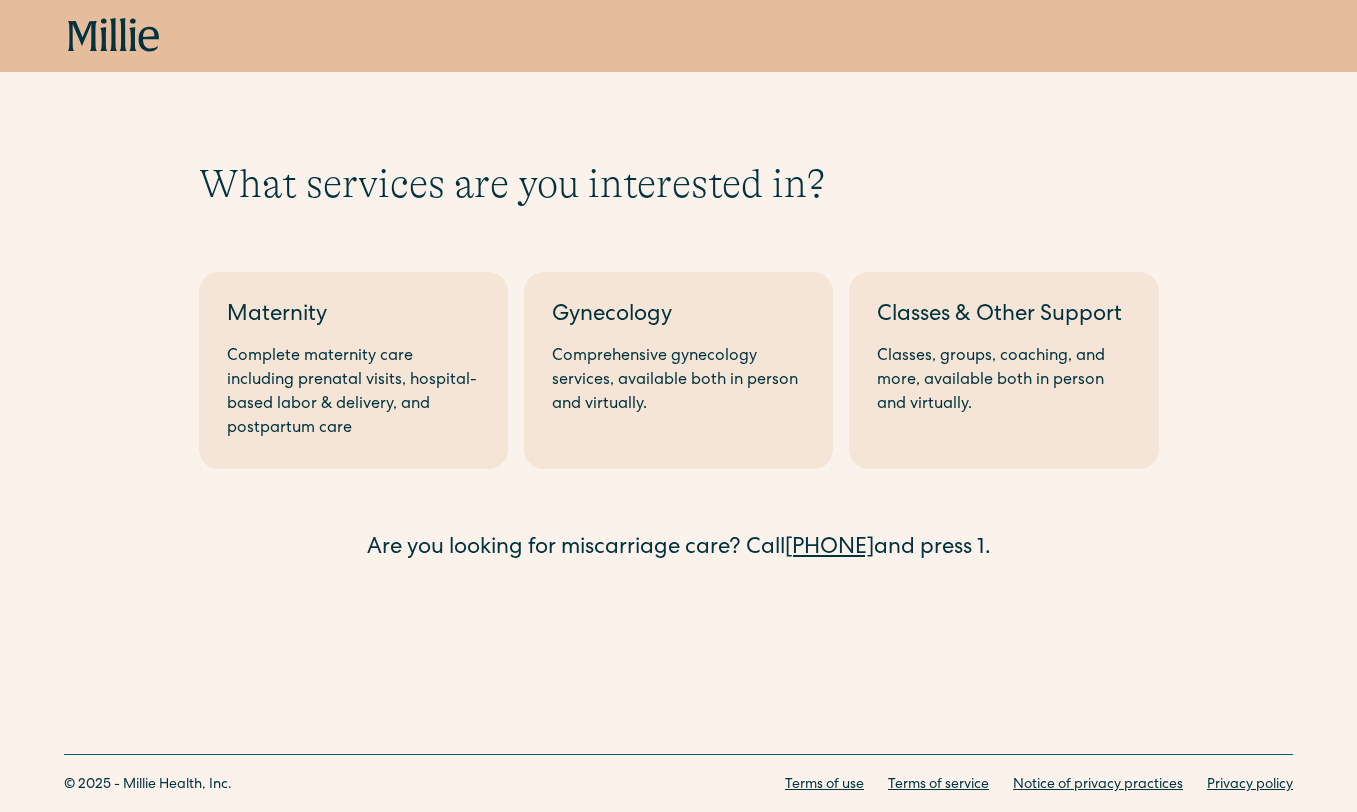 scroll, scrollTop: 0, scrollLeft: 0, axis: both 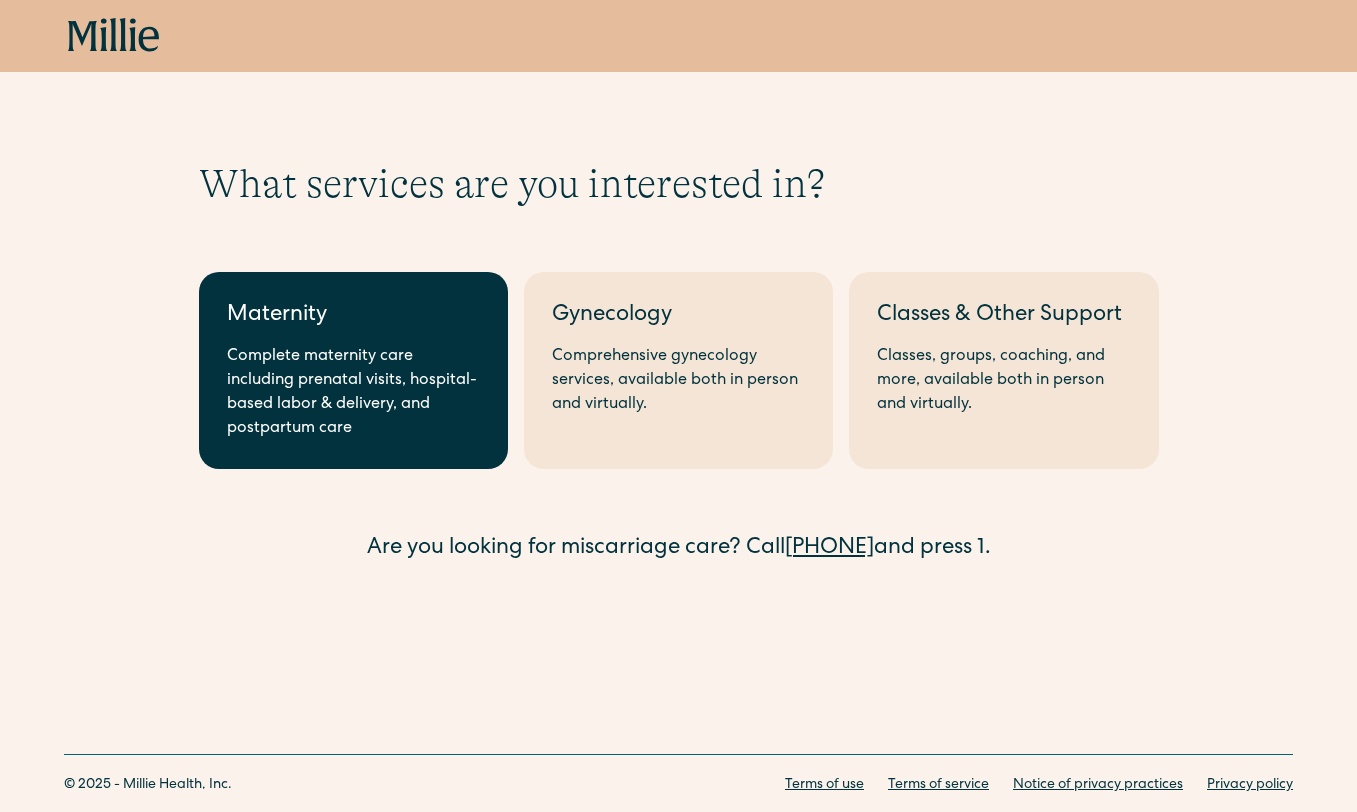 click on "Complete maternity care including prenatal visits, hospital-based labor & delivery, and postpartum care" at bounding box center [353, 393] 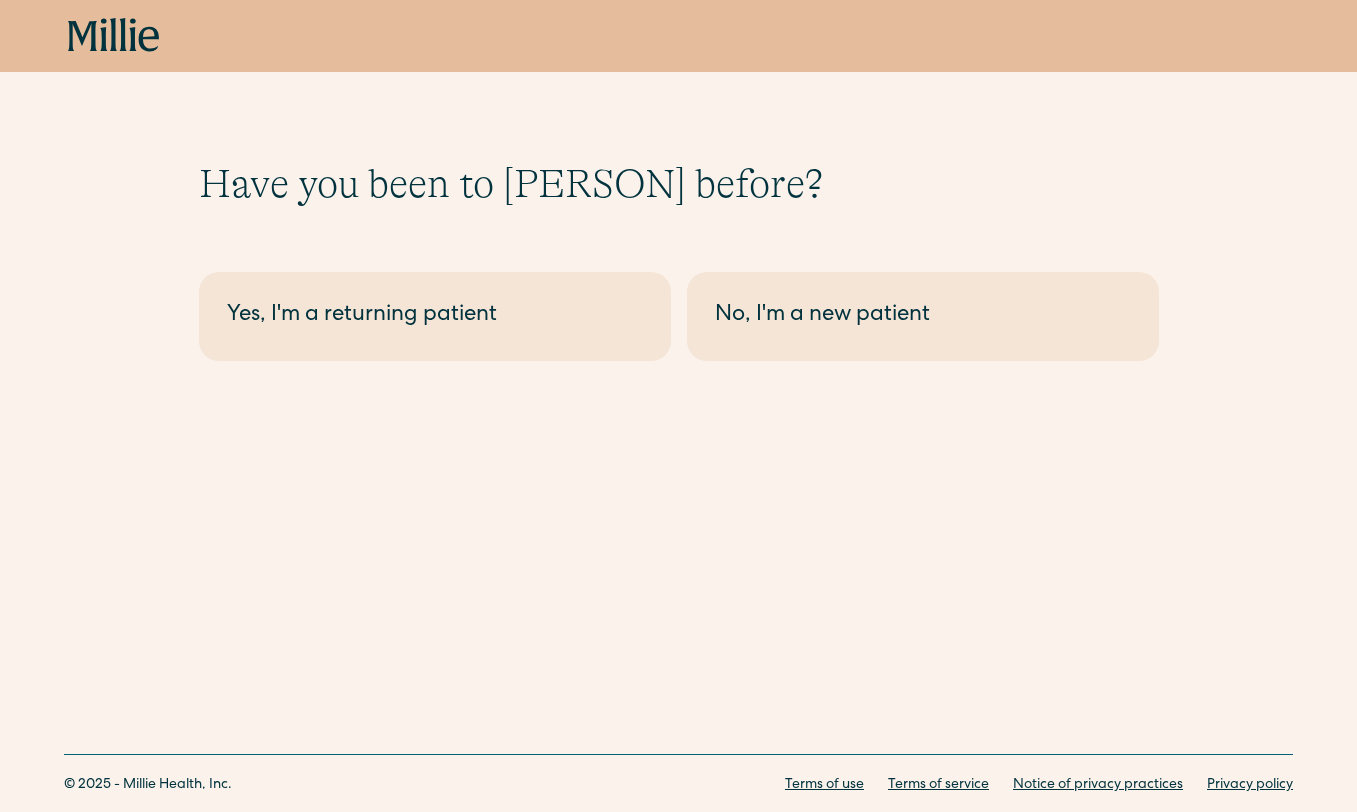 scroll, scrollTop: 0, scrollLeft: 0, axis: both 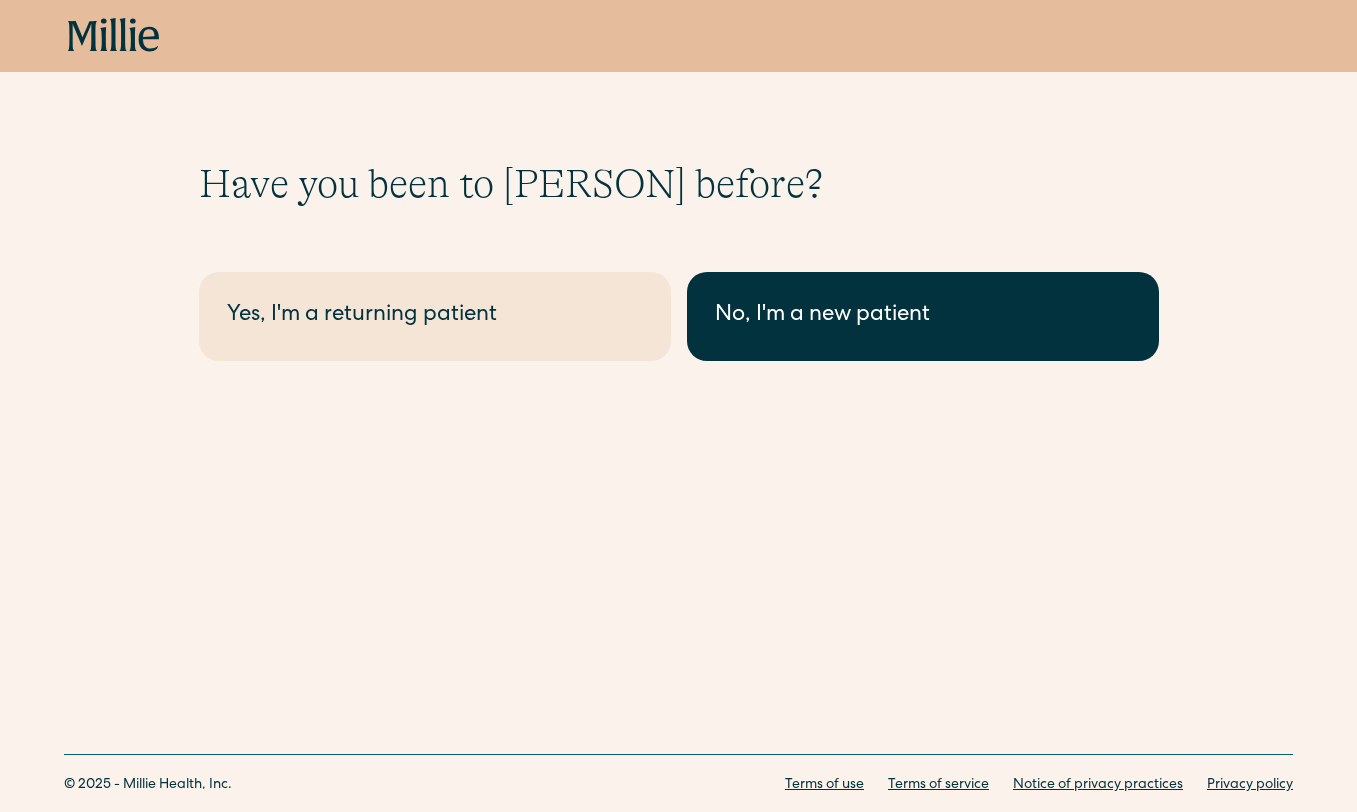 click on "No, I'm a new patient" at bounding box center (923, 316) 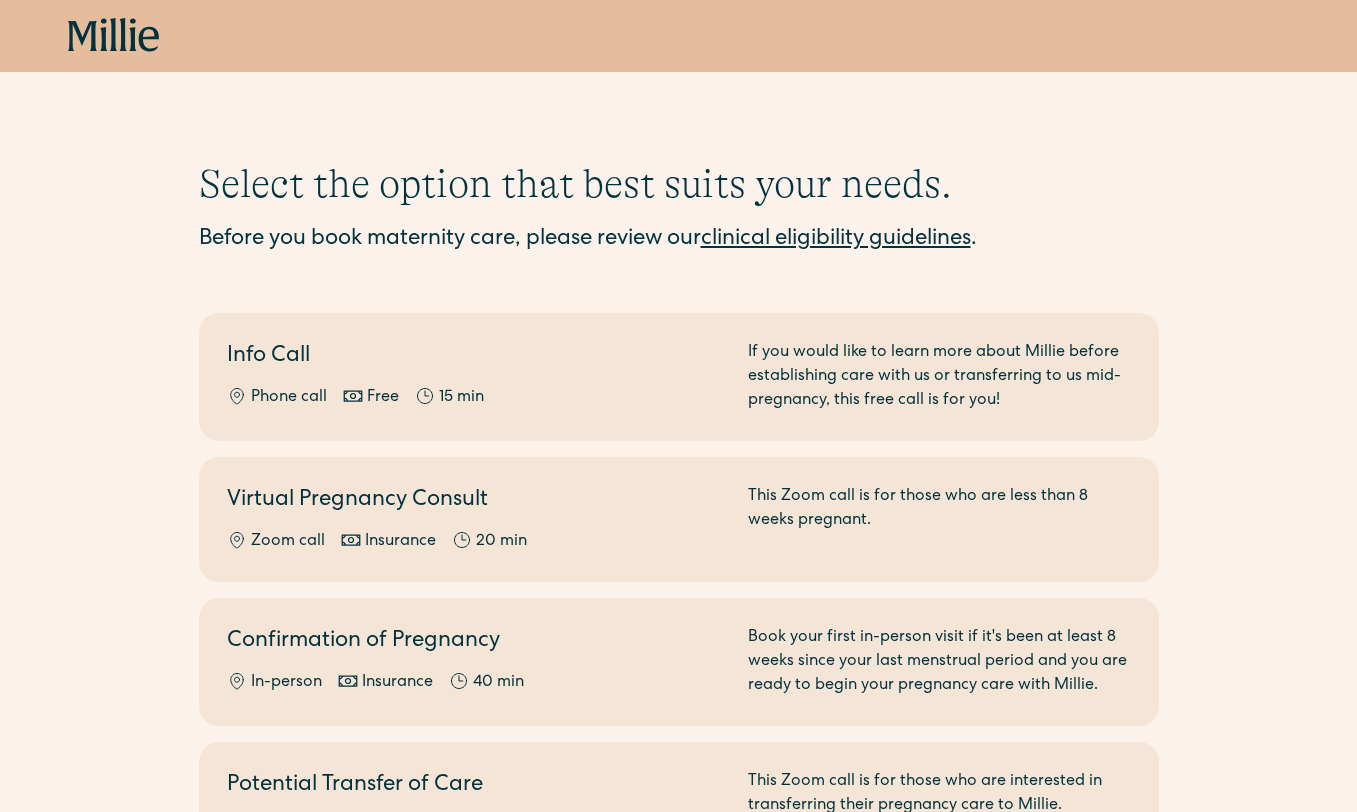 scroll, scrollTop: 0, scrollLeft: 0, axis: both 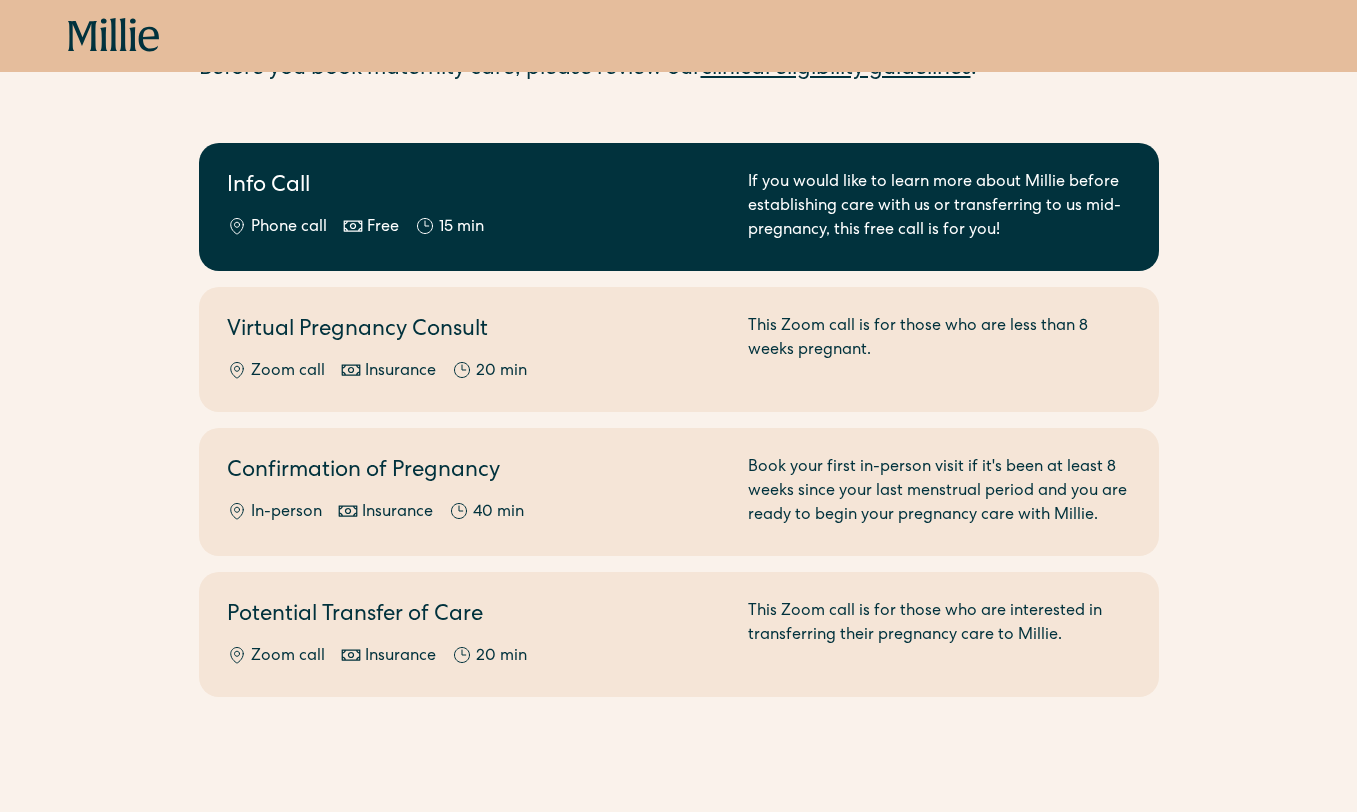 click on "Info Call" at bounding box center (475, 187) 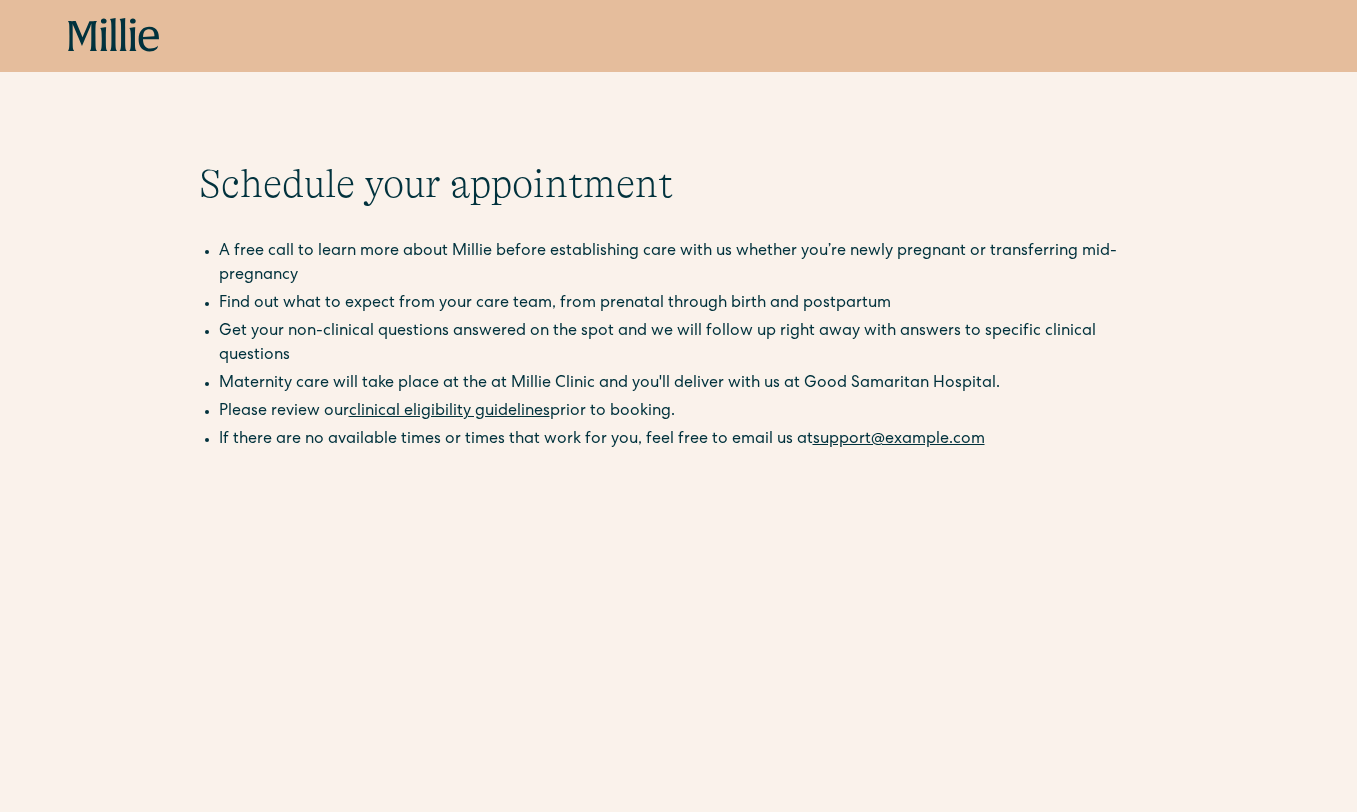 scroll, scrollTop: 0, scrollLeft: 0, axis: both 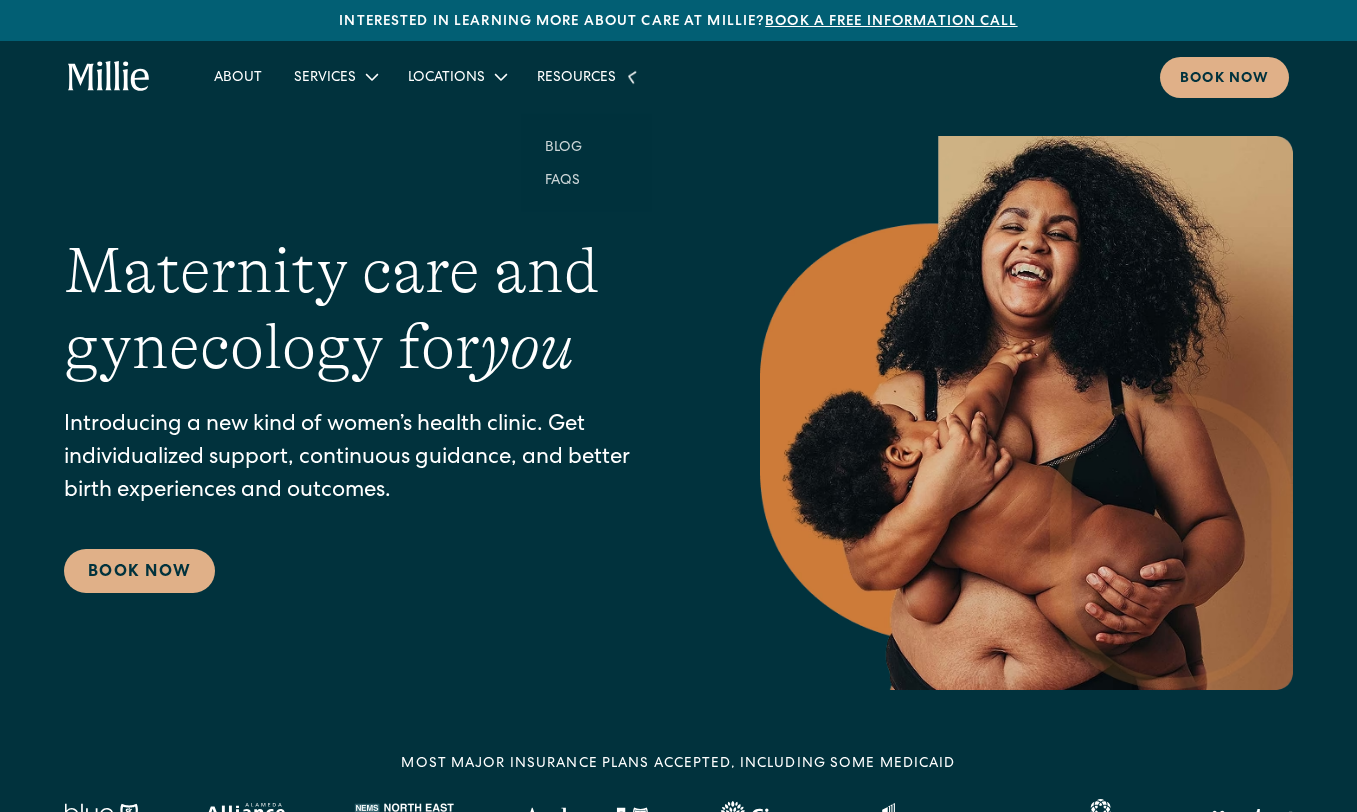 click on "Resources" at bounding box center [576, 78] 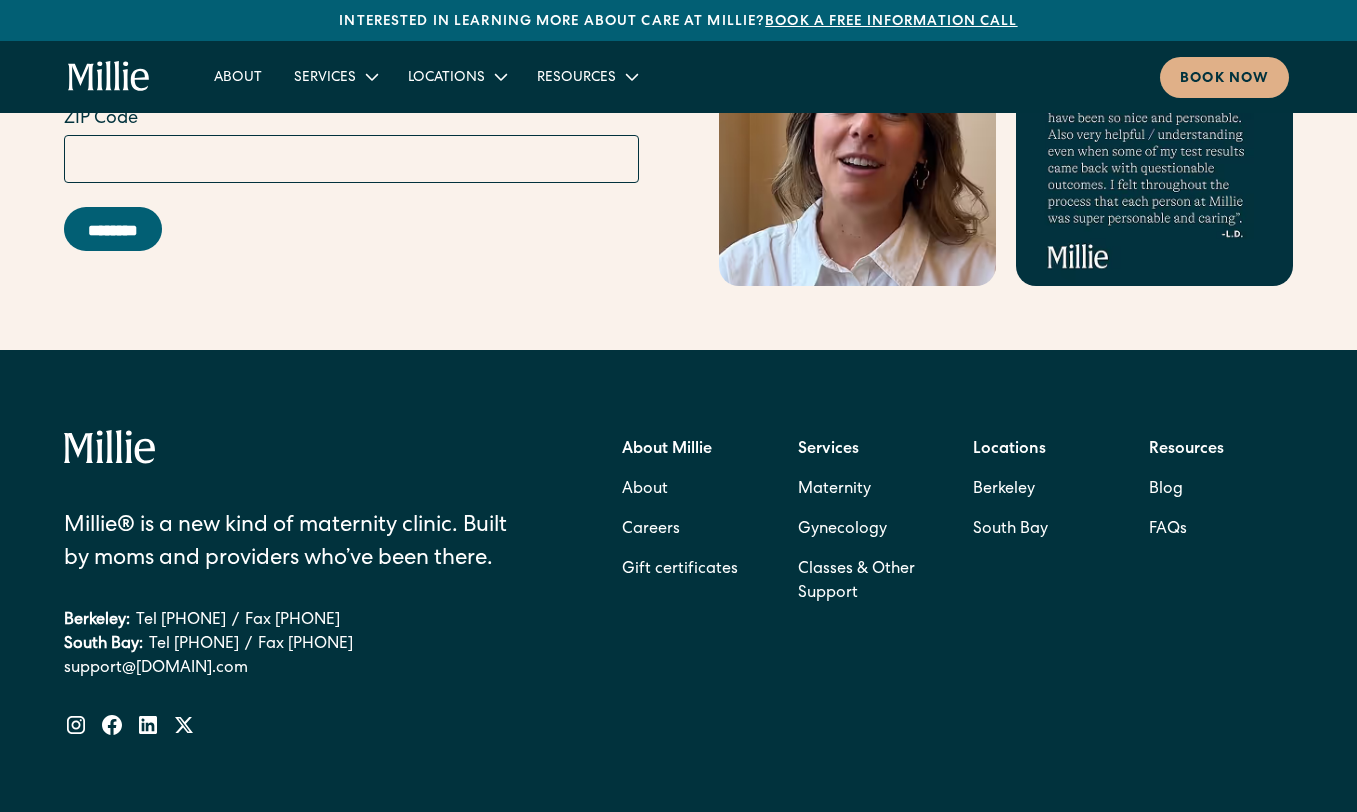 scroll, scrollTop: 8084, scrollLeft: 0, axis: vertical 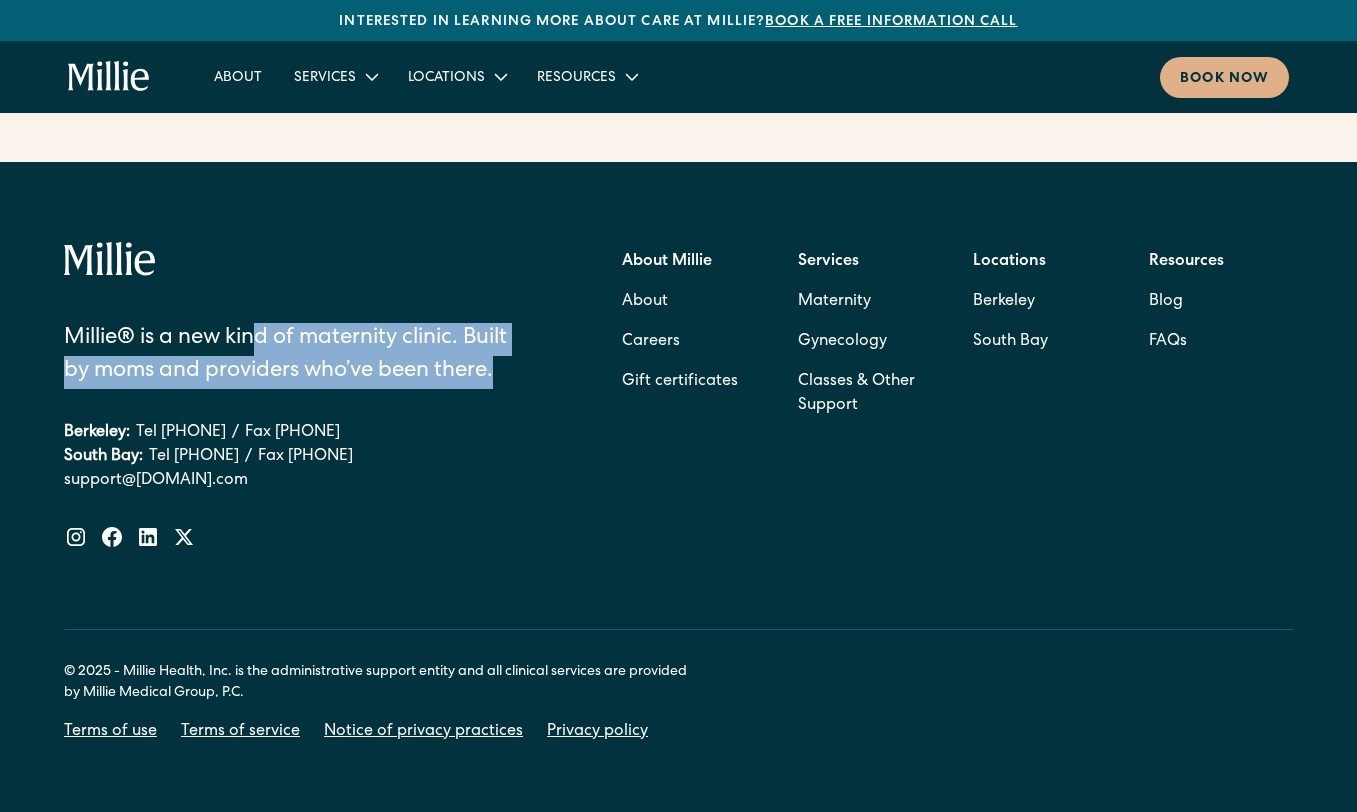 drag, startPoint x: 264, startPoint y: 327, endPoint x: 531, endPoint y: 349, distance: 267.90485 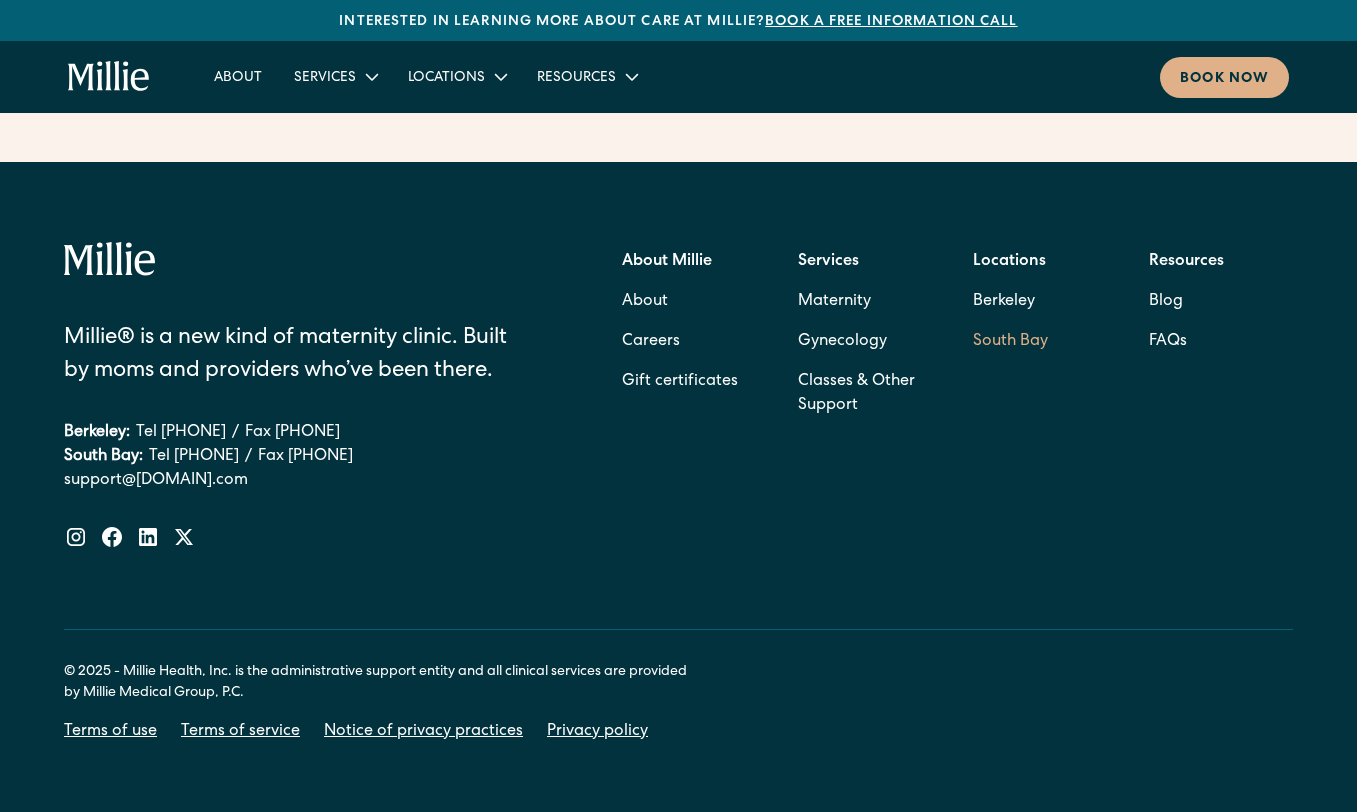 click on "South Bay" at bounding box center (1010, 342) 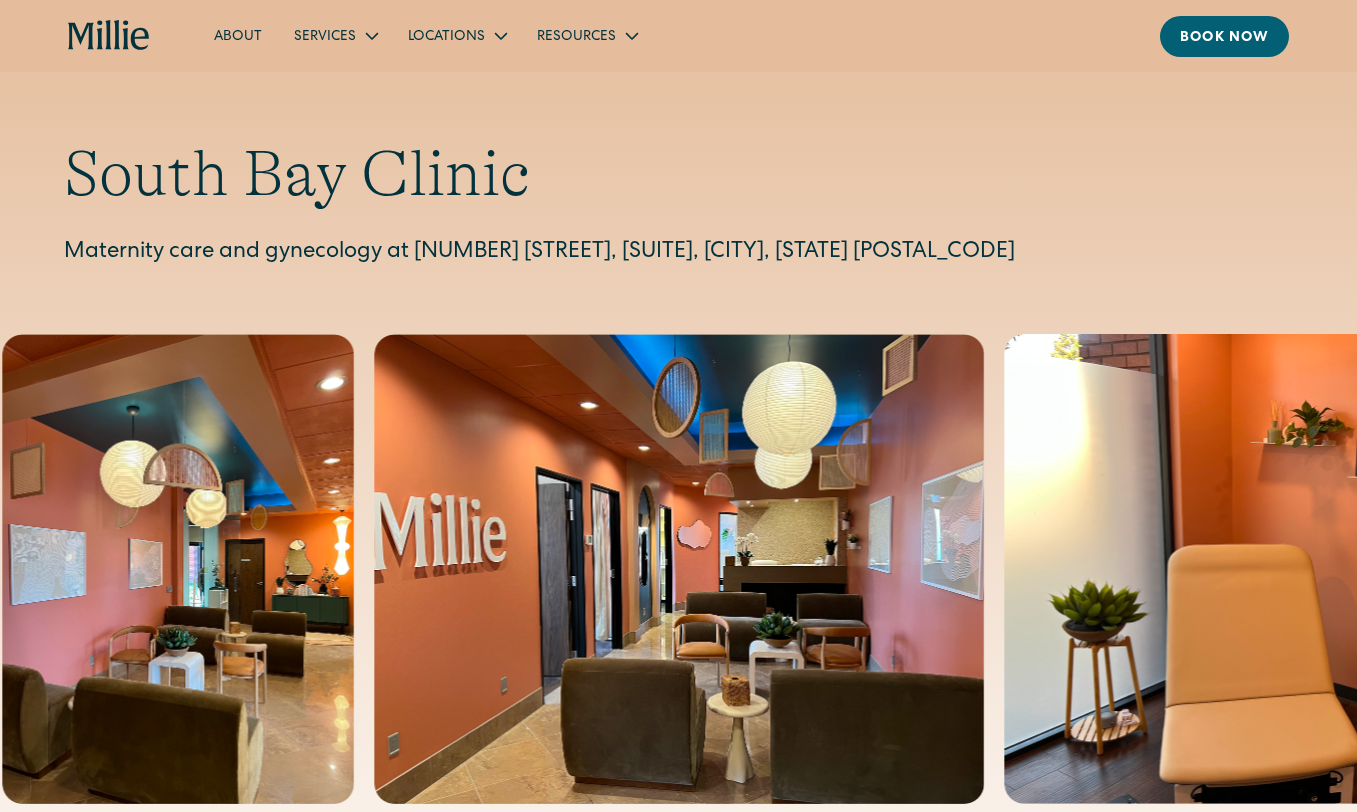scroll, scrollTop: 0, scrollLeft: 0, axis: both 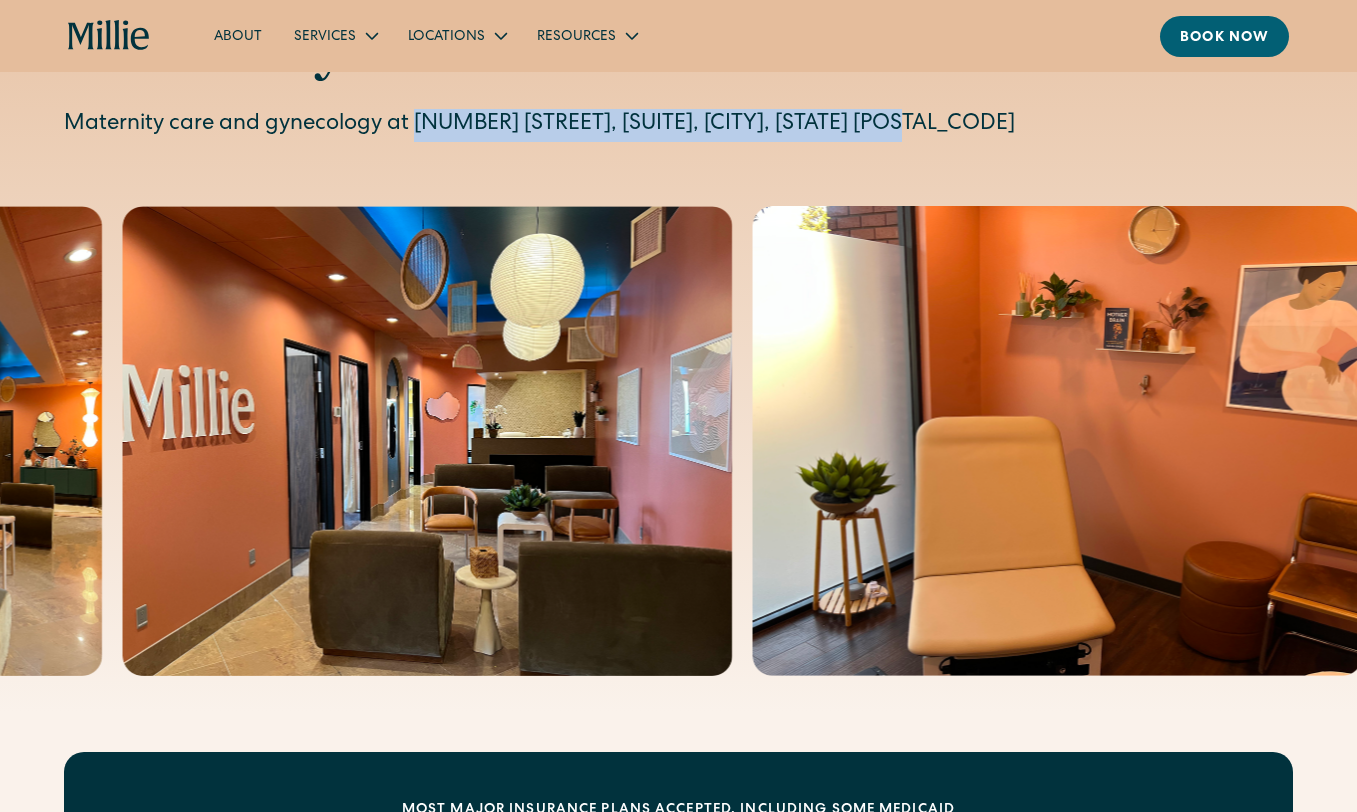 drag, startPoint x: 414, startPoint y: 131, endPoint x: 932, endPoint y: 130, distance: 518.001 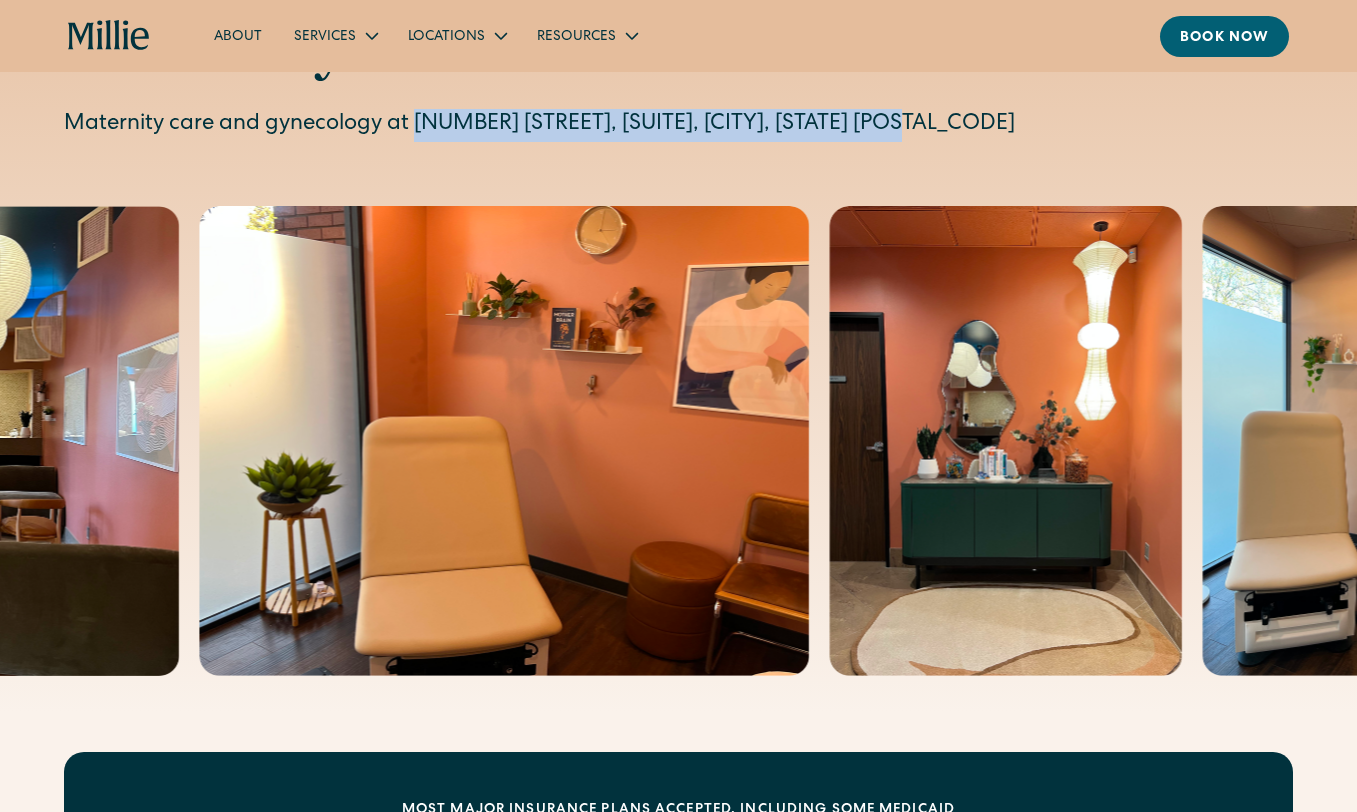 click on "Maternity care and gynecology at [NUMBER] [STREET], [SUITE], [CITY], [STATE] [POSTAL_CODE]" at bounding box center [678, 125] 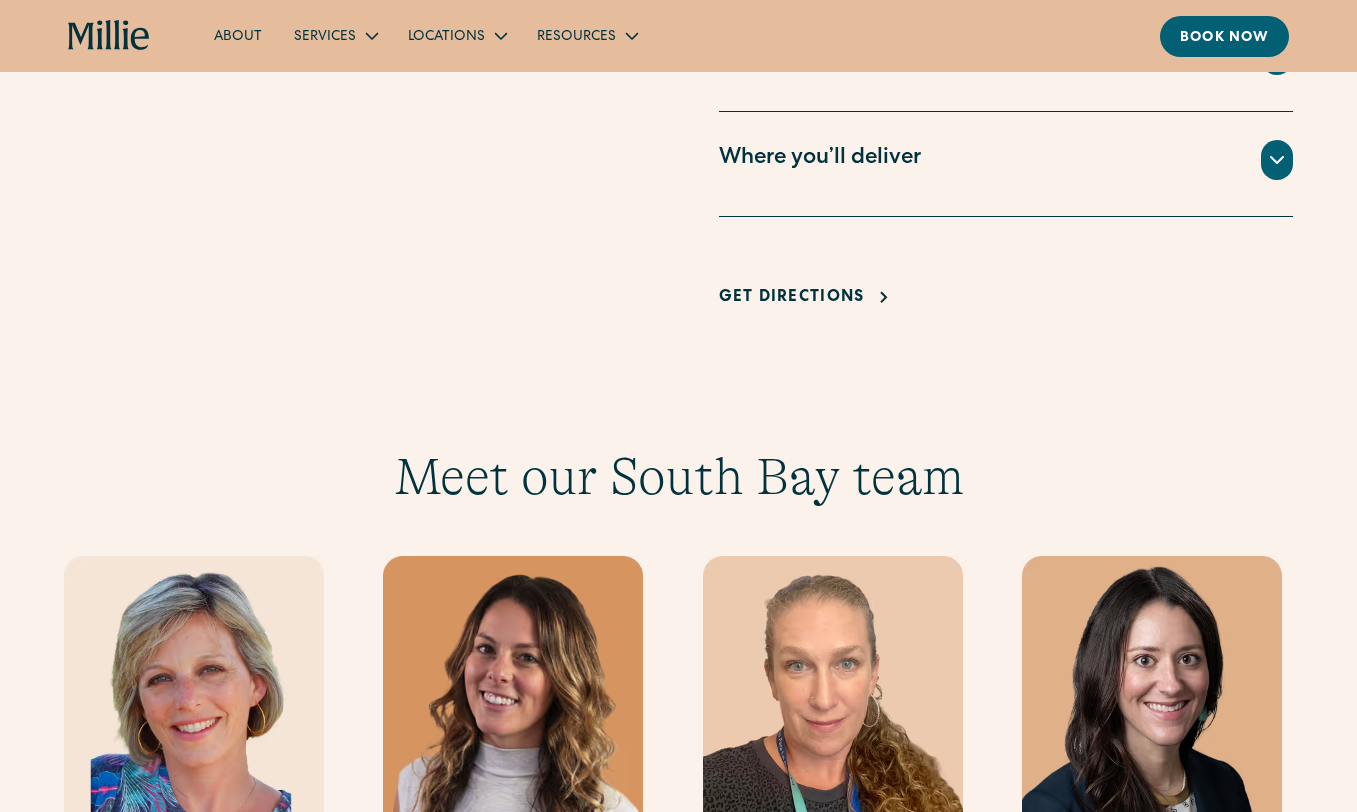 scroll, scrollTop: 1365, scrollLeft: 0, axis: vertical 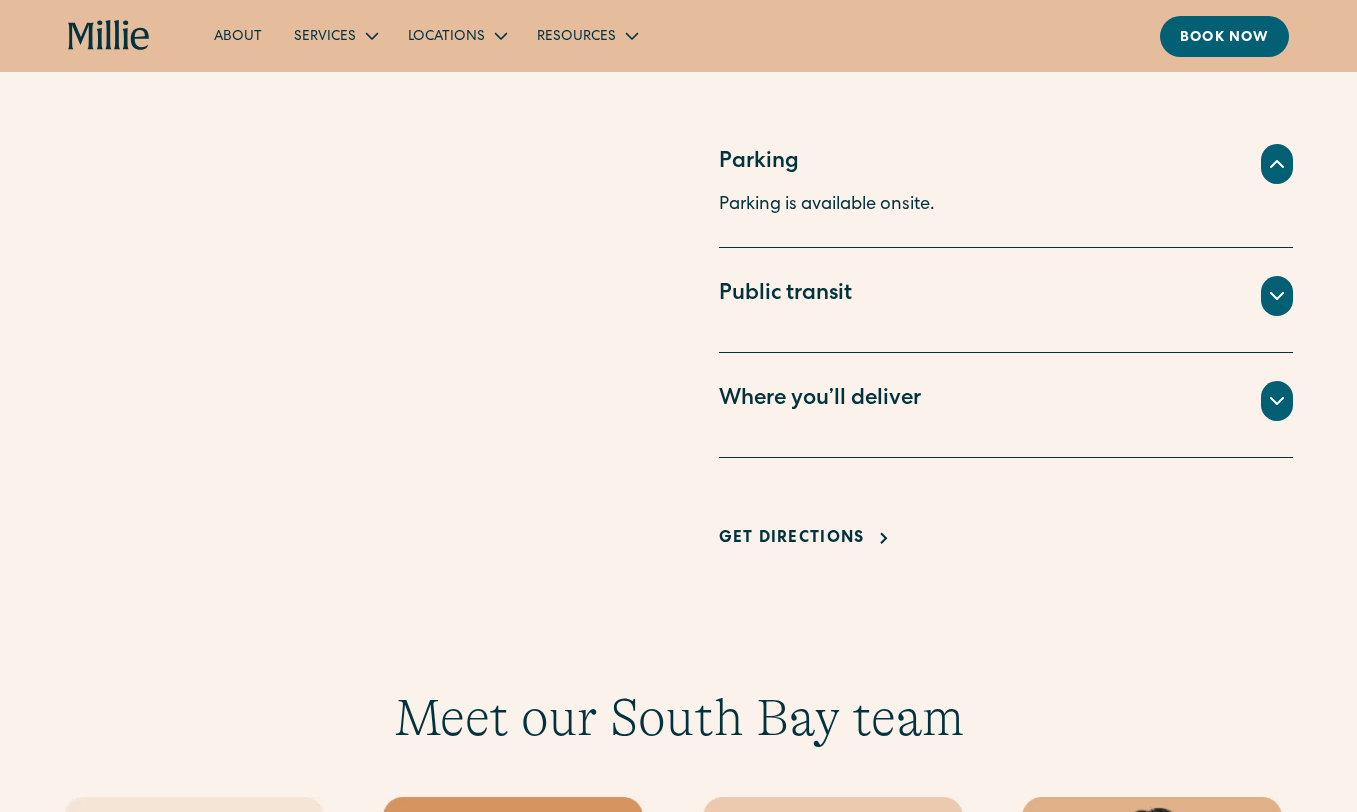 click on "Where you’ll deliver" at bounding box center [820, 400] 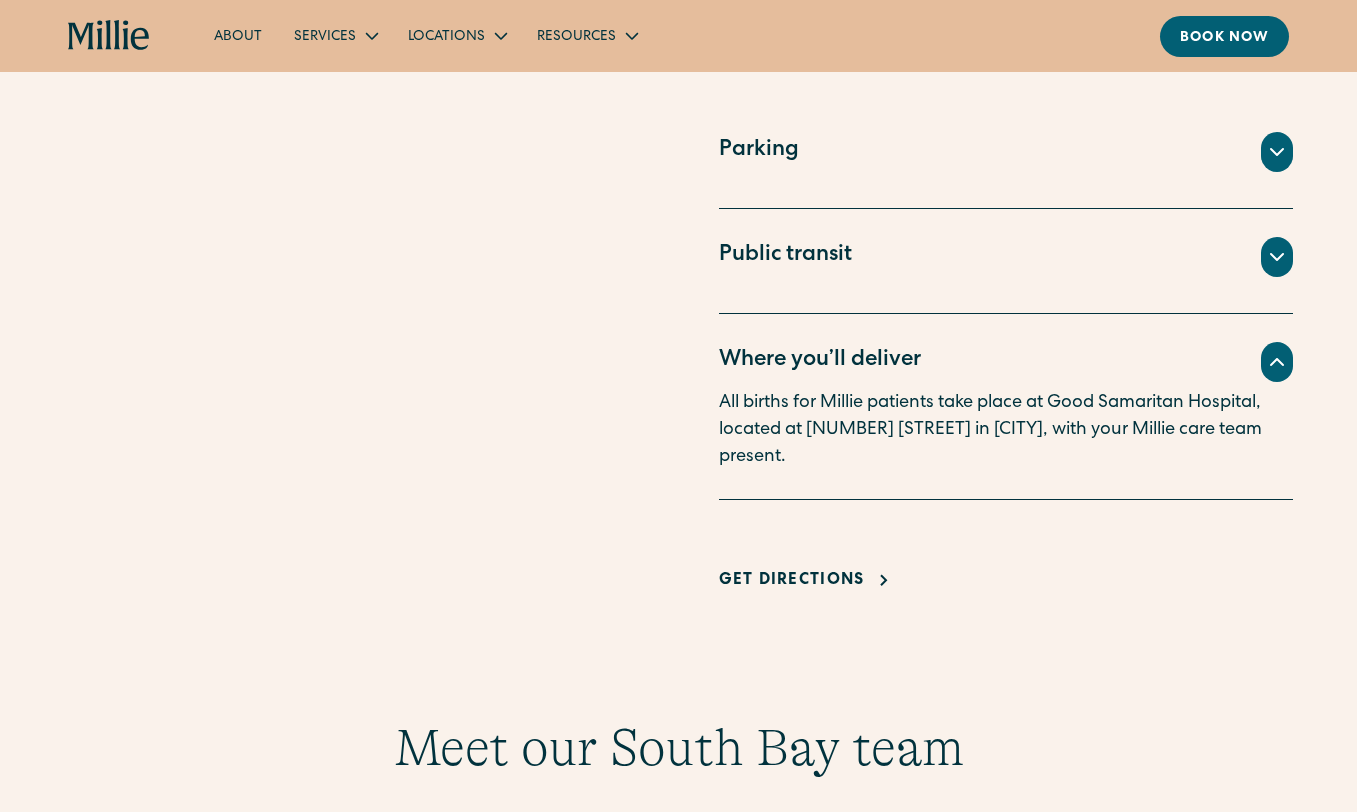 drag, startPoint x: 716, startPoint y: 405, endPoint x: 821, endPoint y: 463, distance: 119.954155 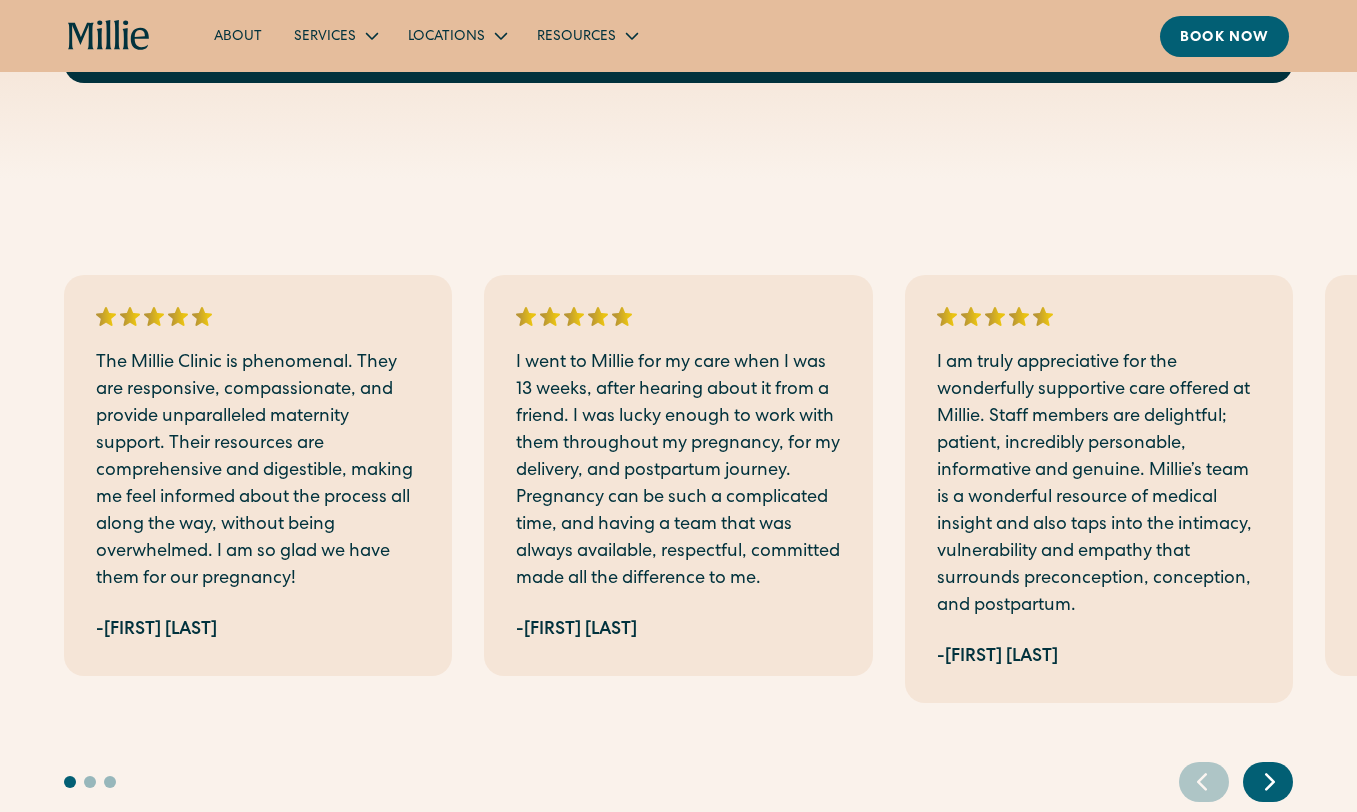 scroll, scrollTop: 3040, scrollLeft: 0, axis: vertical 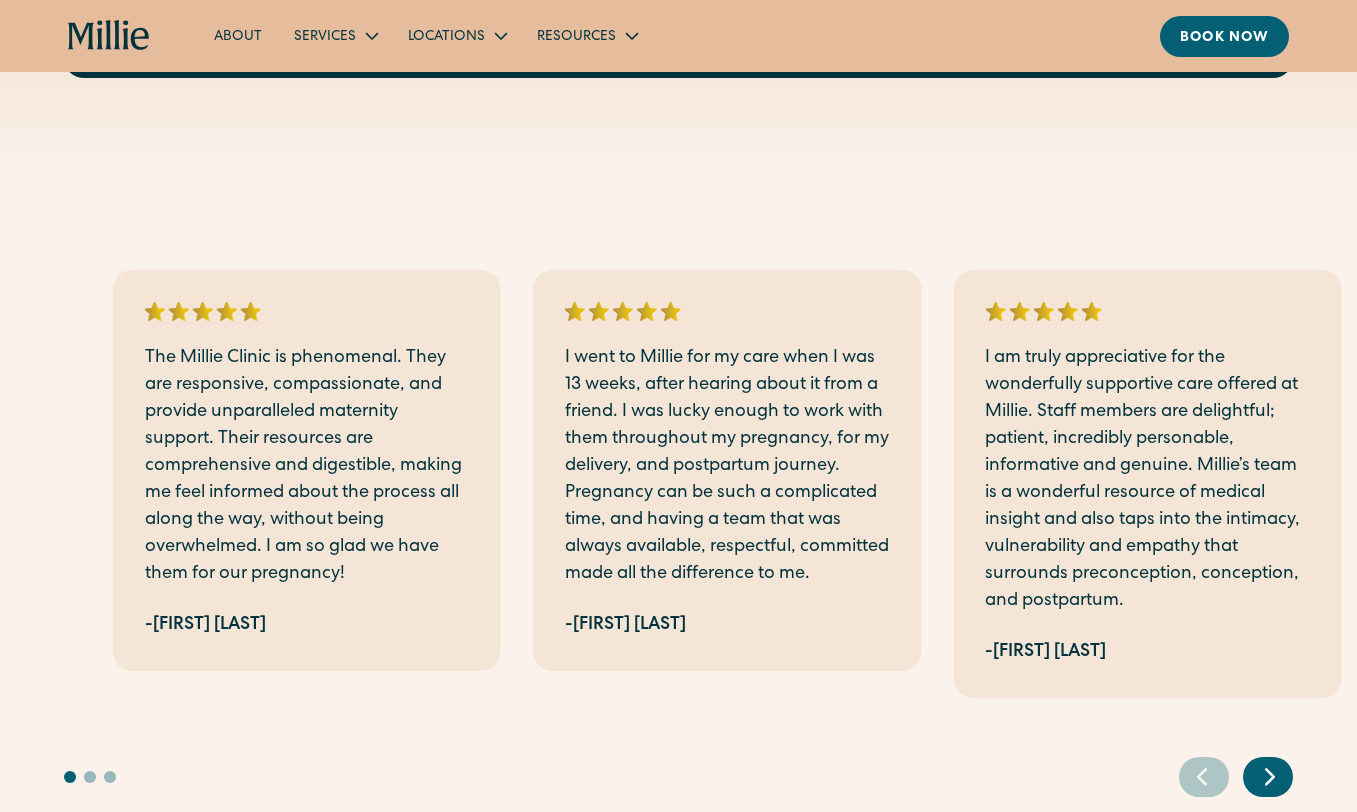 click on "I went to Millie for my care when I was 13 weeks, after hearing about it from a friend. I was lucky enough to work with them throughout my pregnancy, for my delivery, and postpartum journey. Pregnancy can be such a complicated time, and having a team that was always available, respectful, committed made all the difference to me." at bounding box center (727, 466) 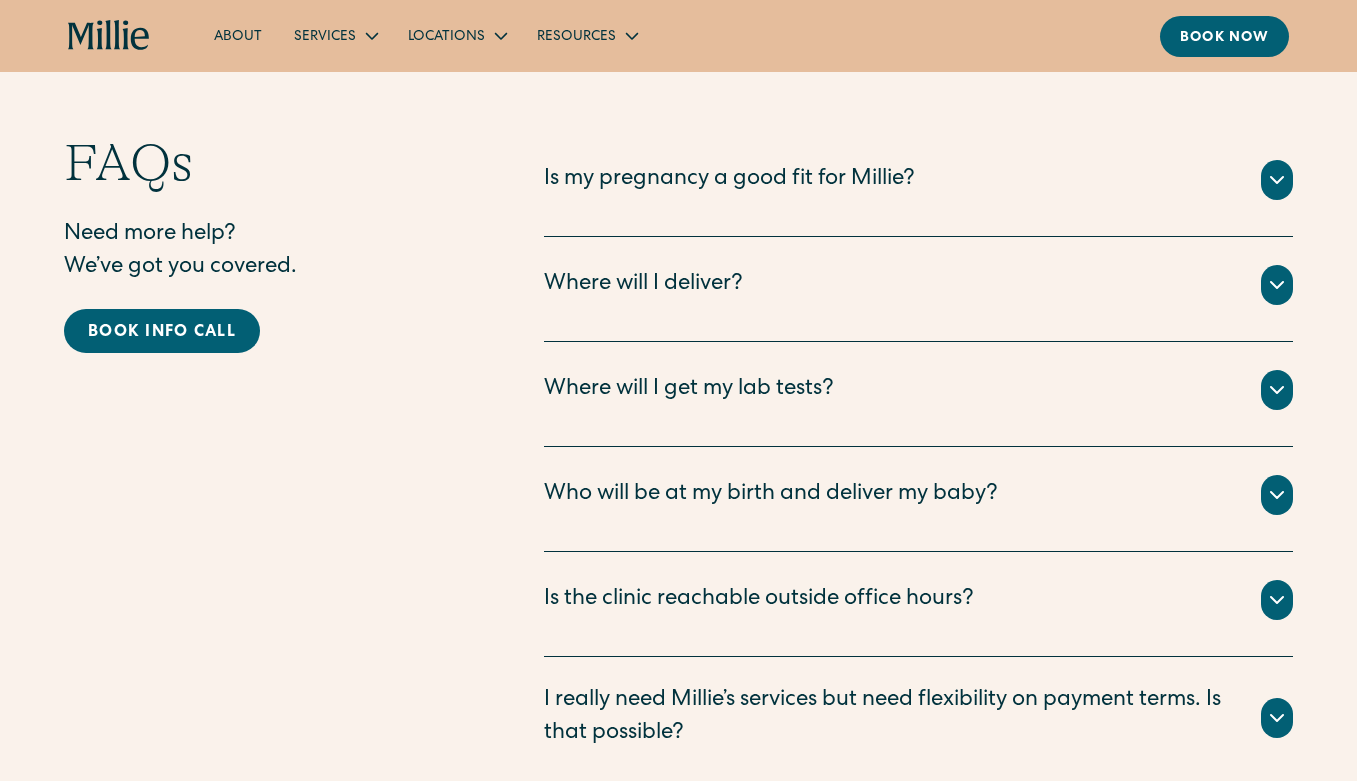 scroll, scrollTop: 3835, scrollLeft: 0, axis: vertical 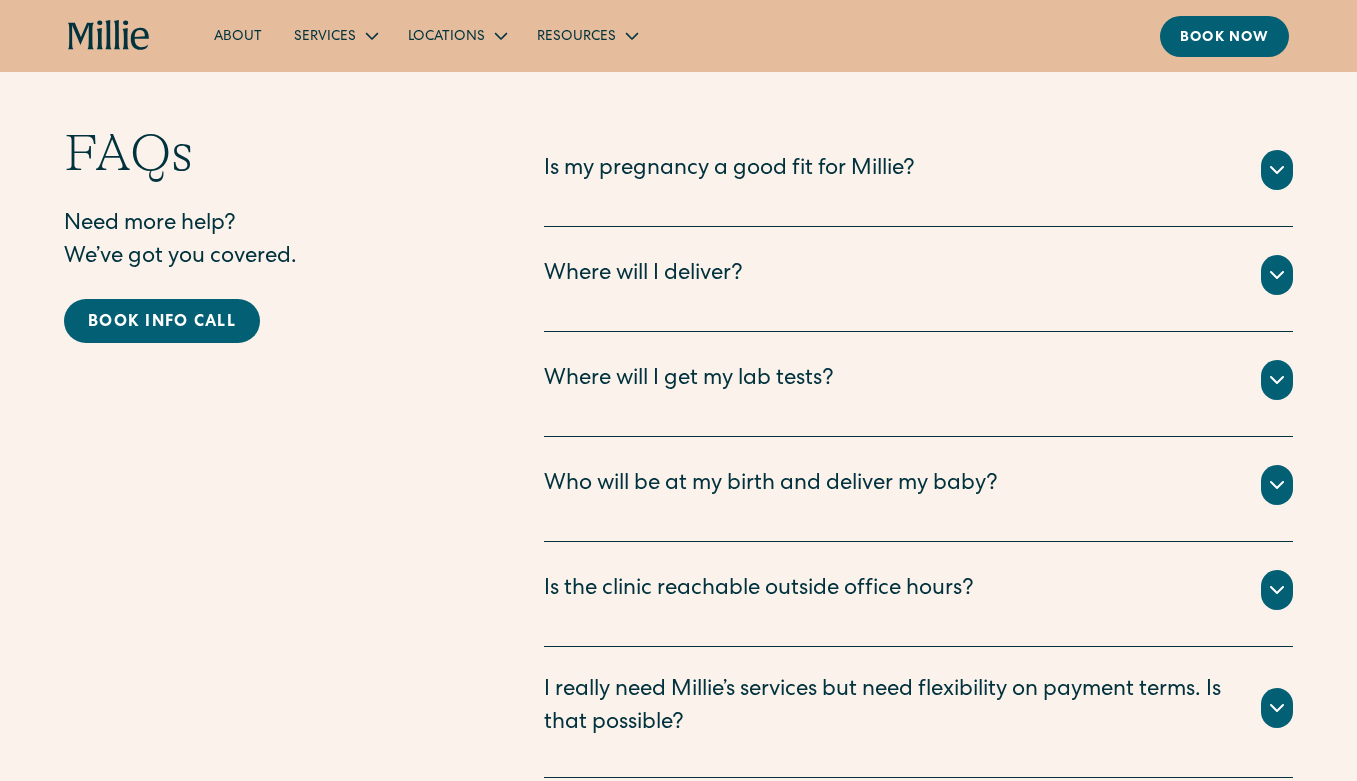 click on "Where will I get my lab tests?" at bounding box center (689, 380) 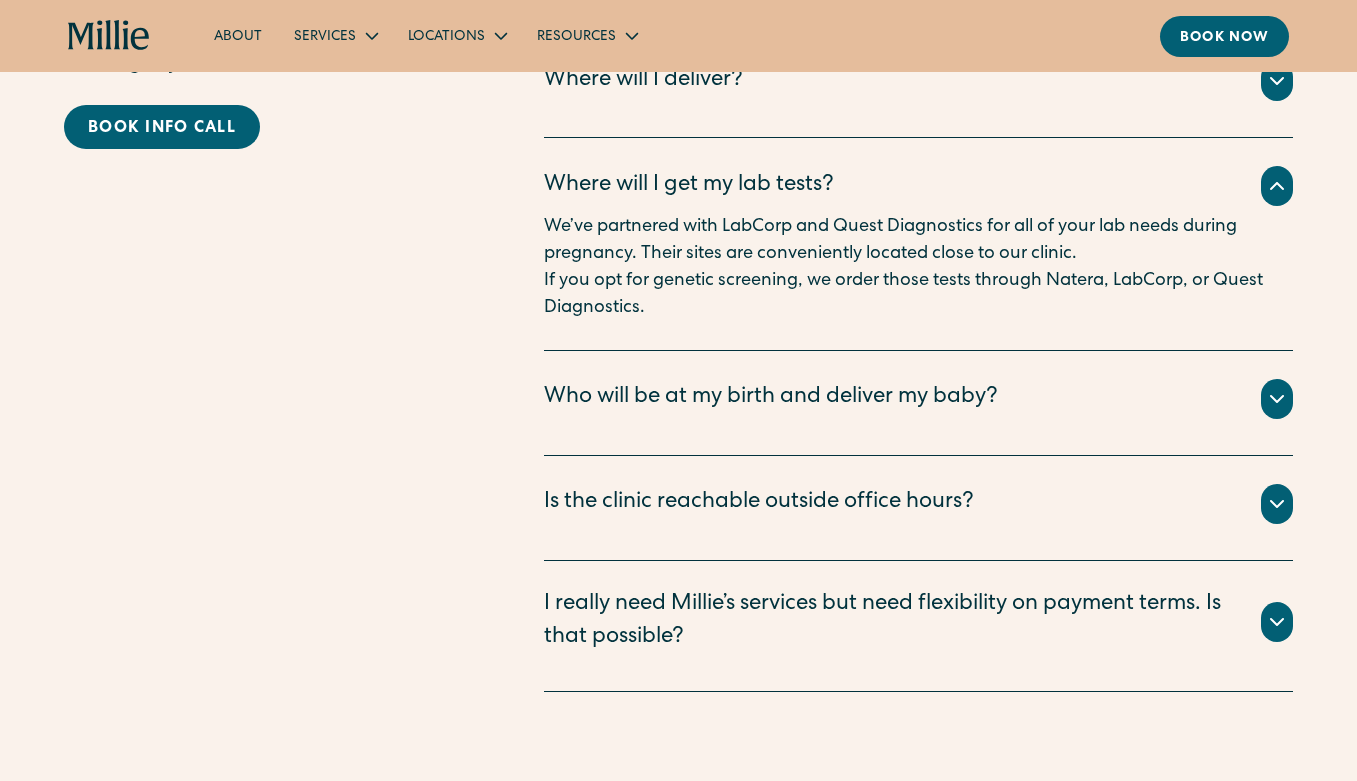 scroll, scrollTop: 4050, scrollLeft: 0, axis: vertical 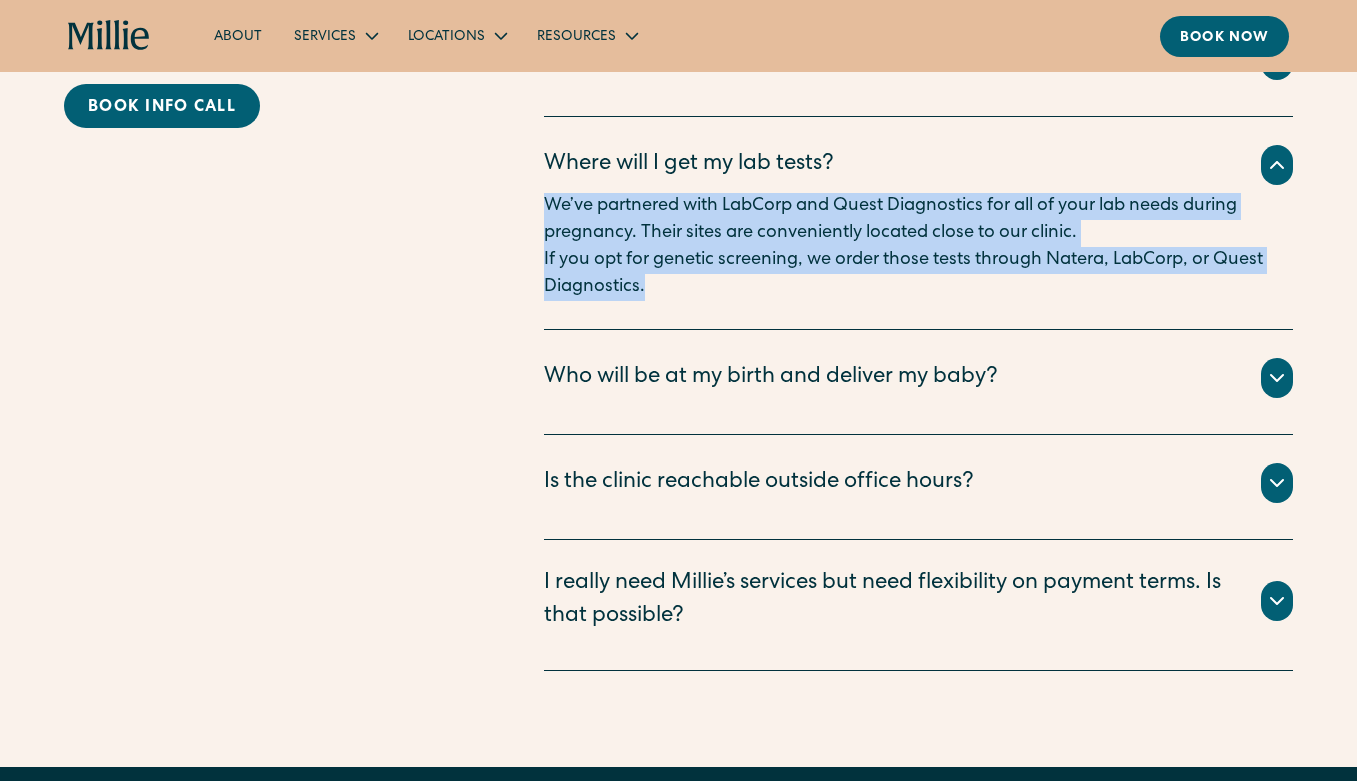 drag, startPoint x: 540, startPoint y: 242, endPoint x: 674, endPoint y: 340, distance: 166.01205 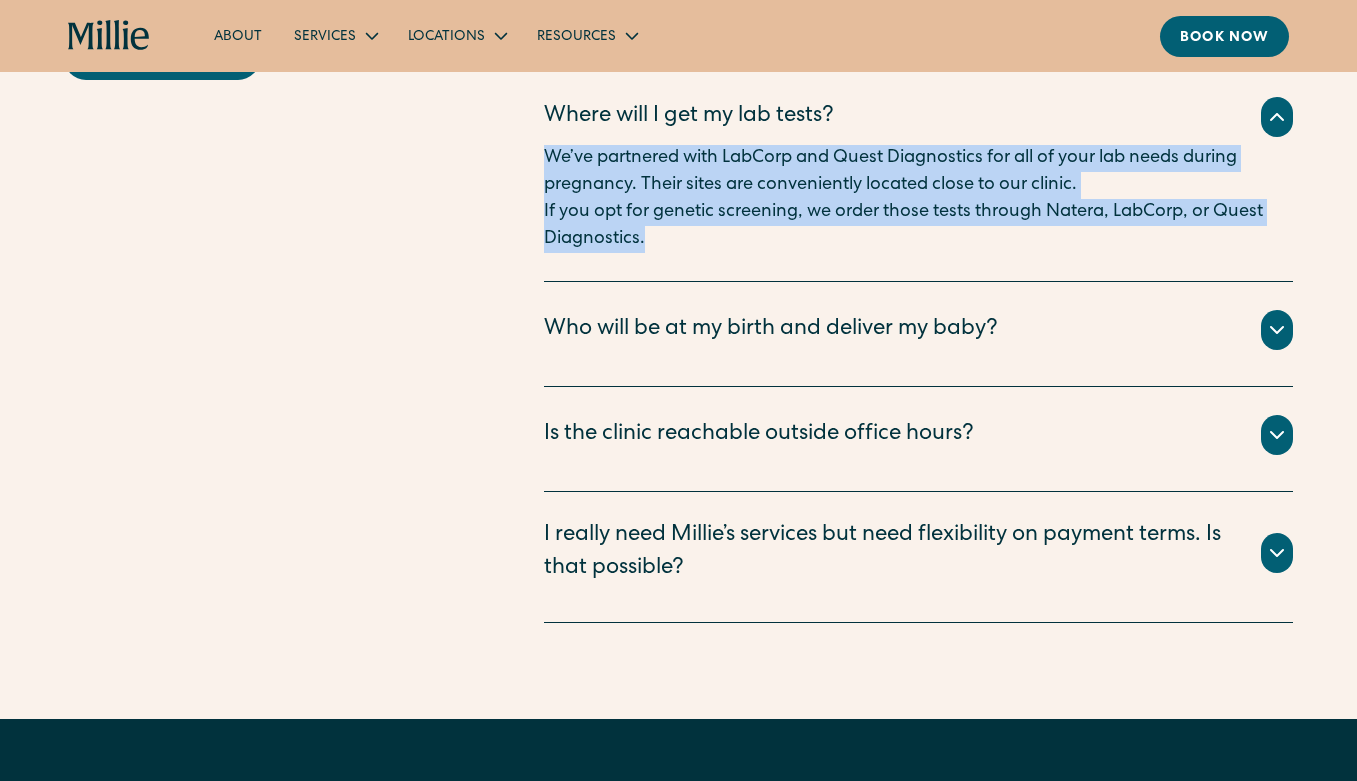 scroll, scrollTop: 4101, scrollLeft: 0, axis: vertical 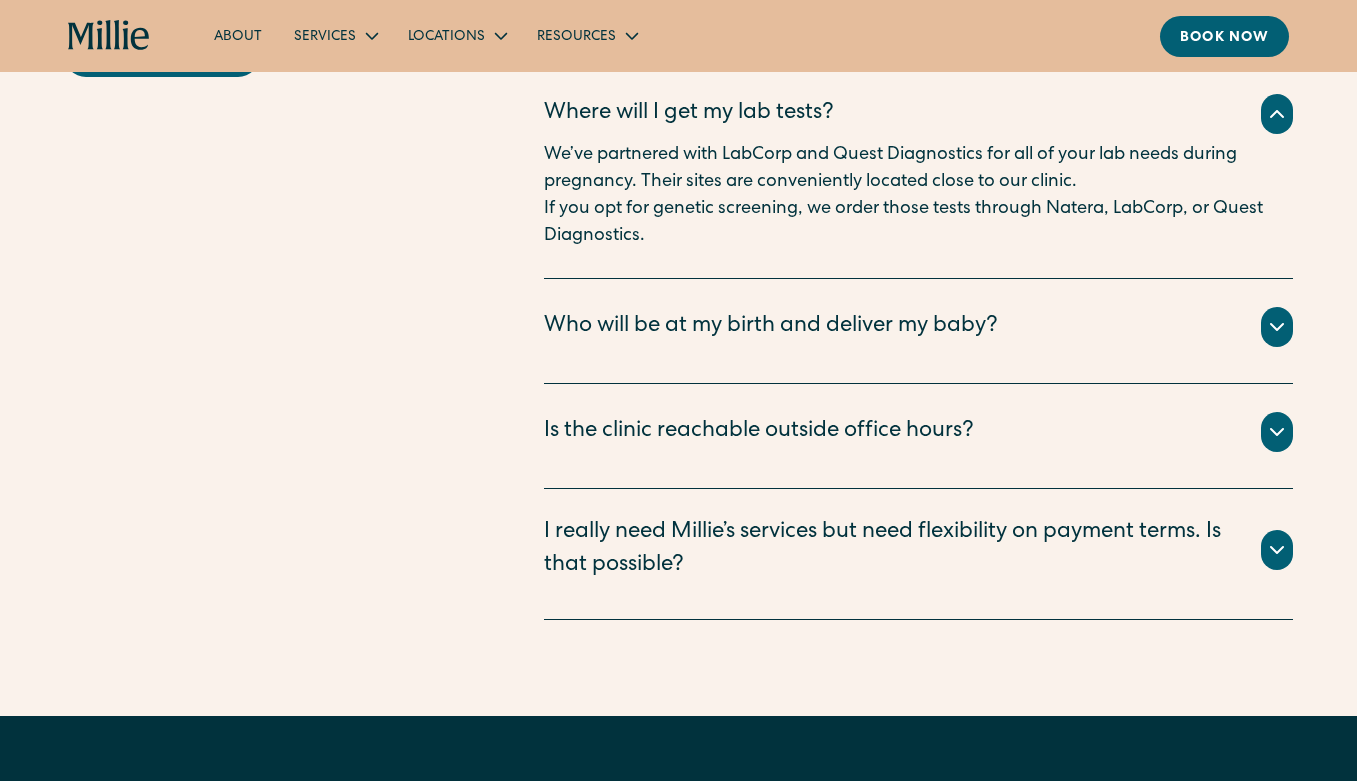 click on "Who will be at my birth and deliver my baby?" at bounding box center (918, 327) 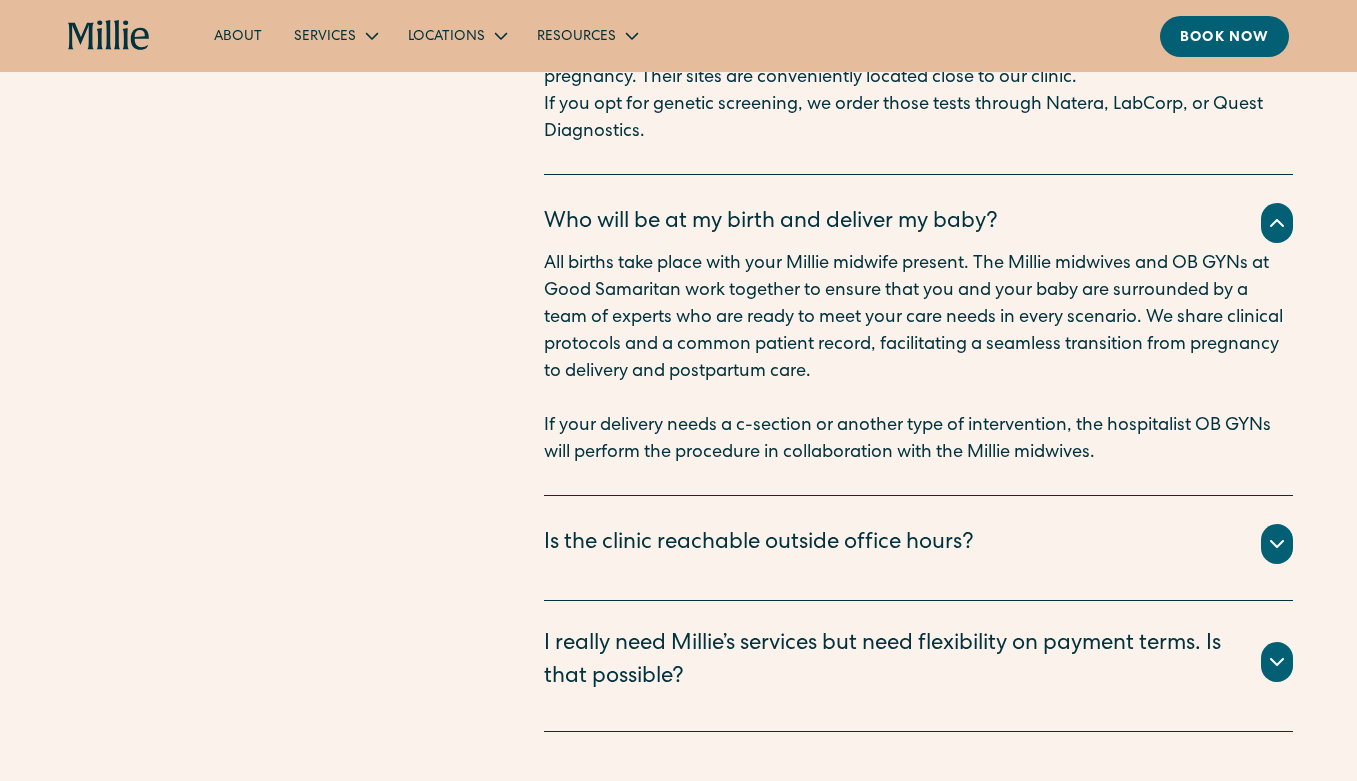 scroll, scrollTop: 4209, scrollLeft: 0, axis: vertical 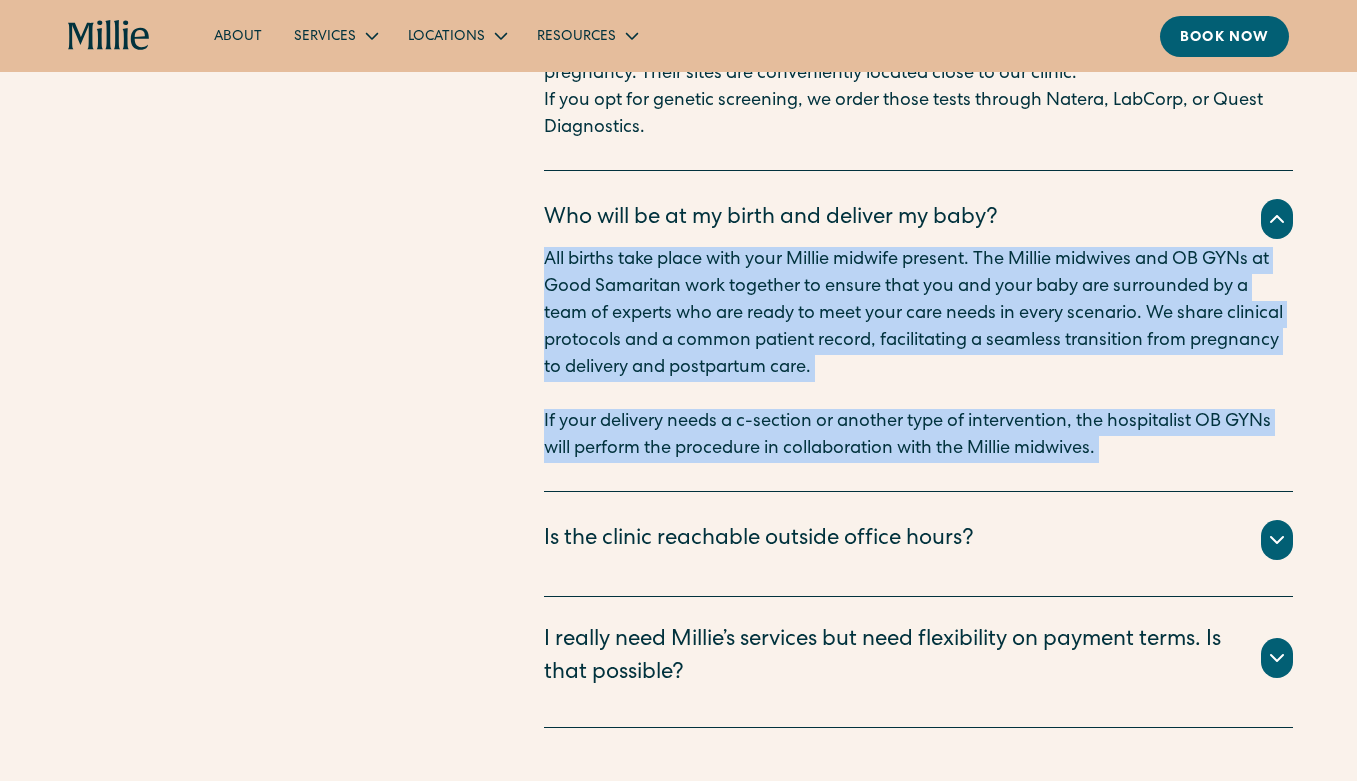 drag, startPoint x: 537, startPoint y: 284, endPoint x: 803, endPoint y: 520, distance: 355.6009 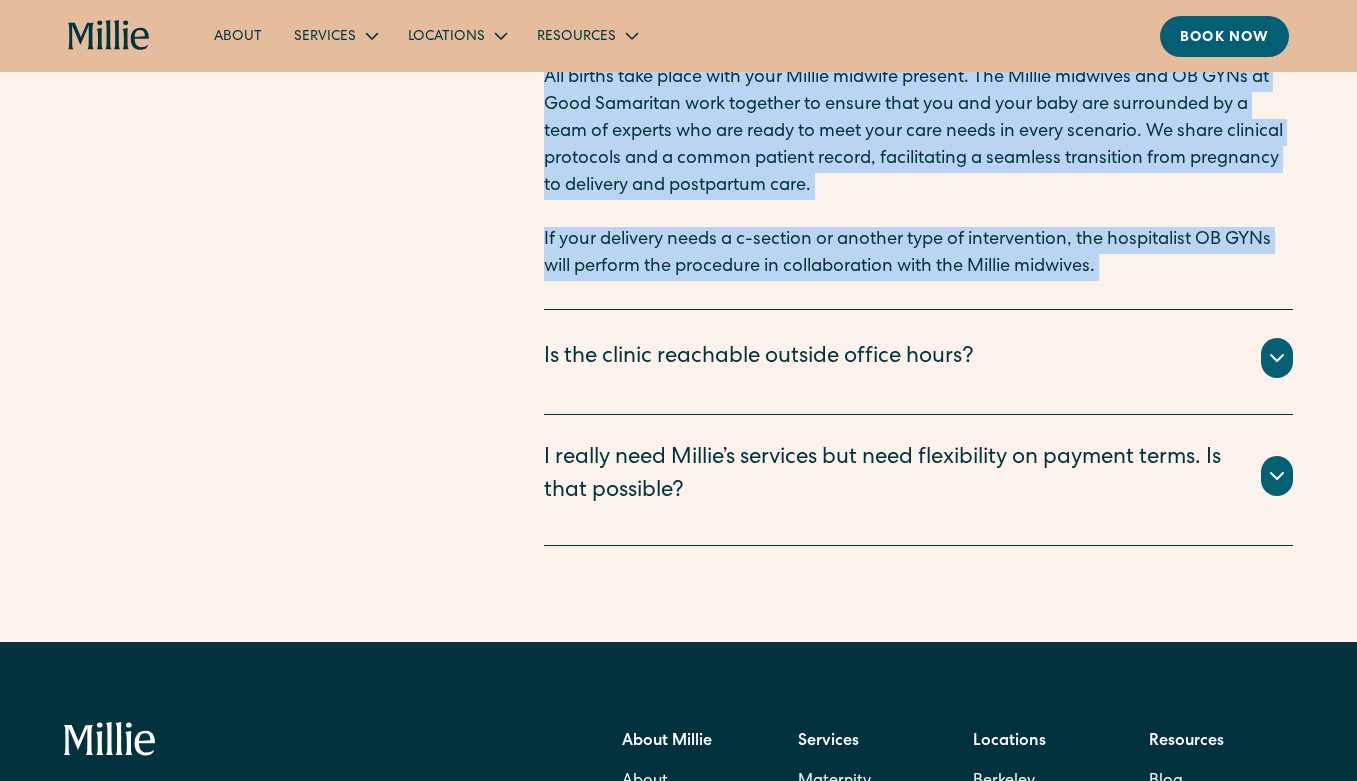 scroll, scrollTop: 4394, scrollLeft: 0, axis: vertical 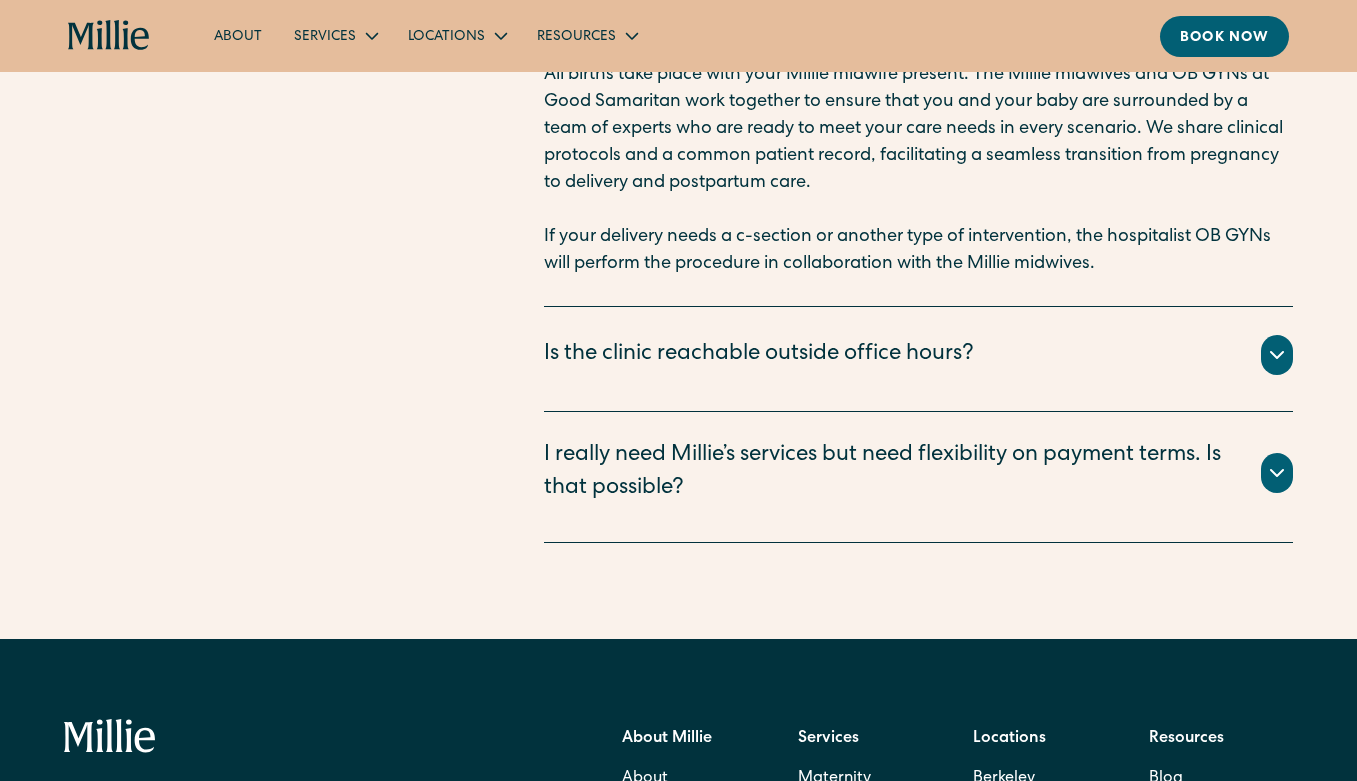 click on "Is the clinic reachable outside office hours?" at bounding box center [759, 355] 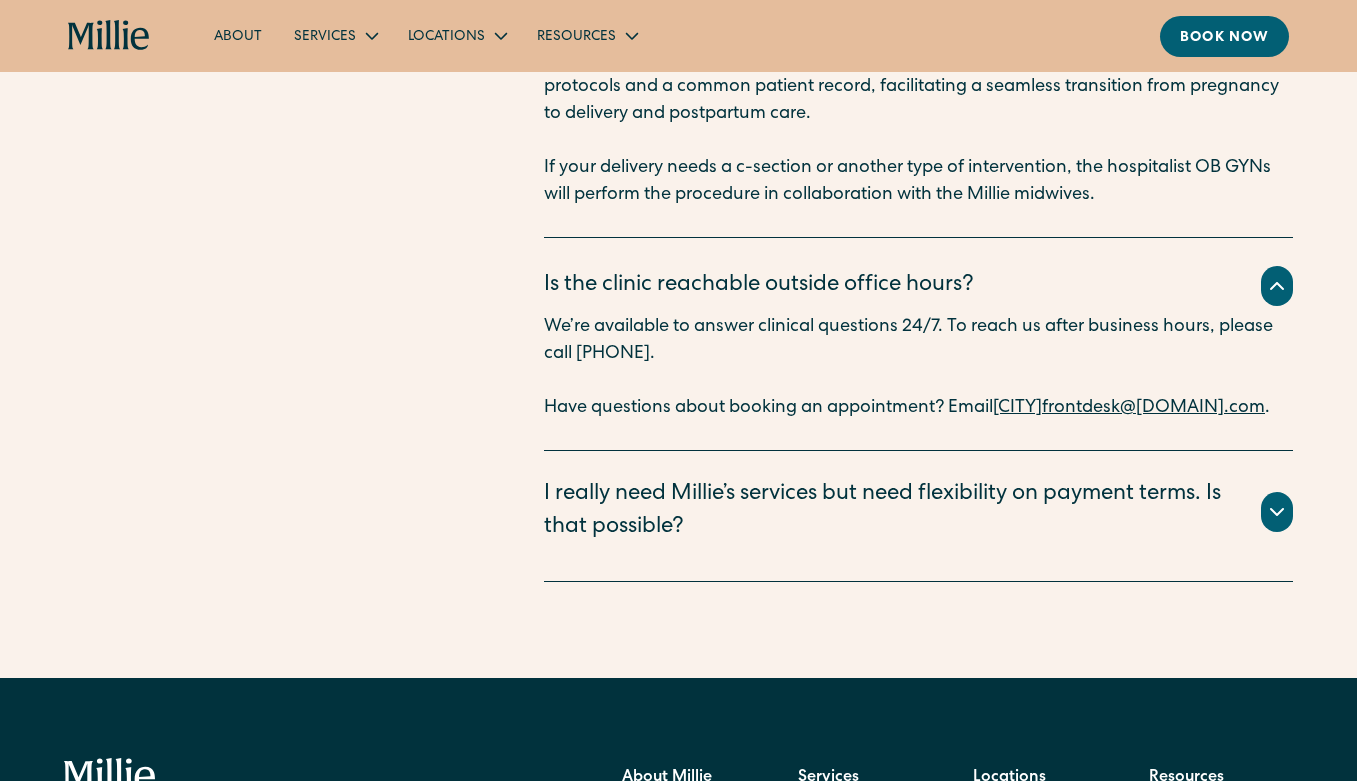 scroll, scrollTop: 4465, scrollLeft: 0, axis: vertical 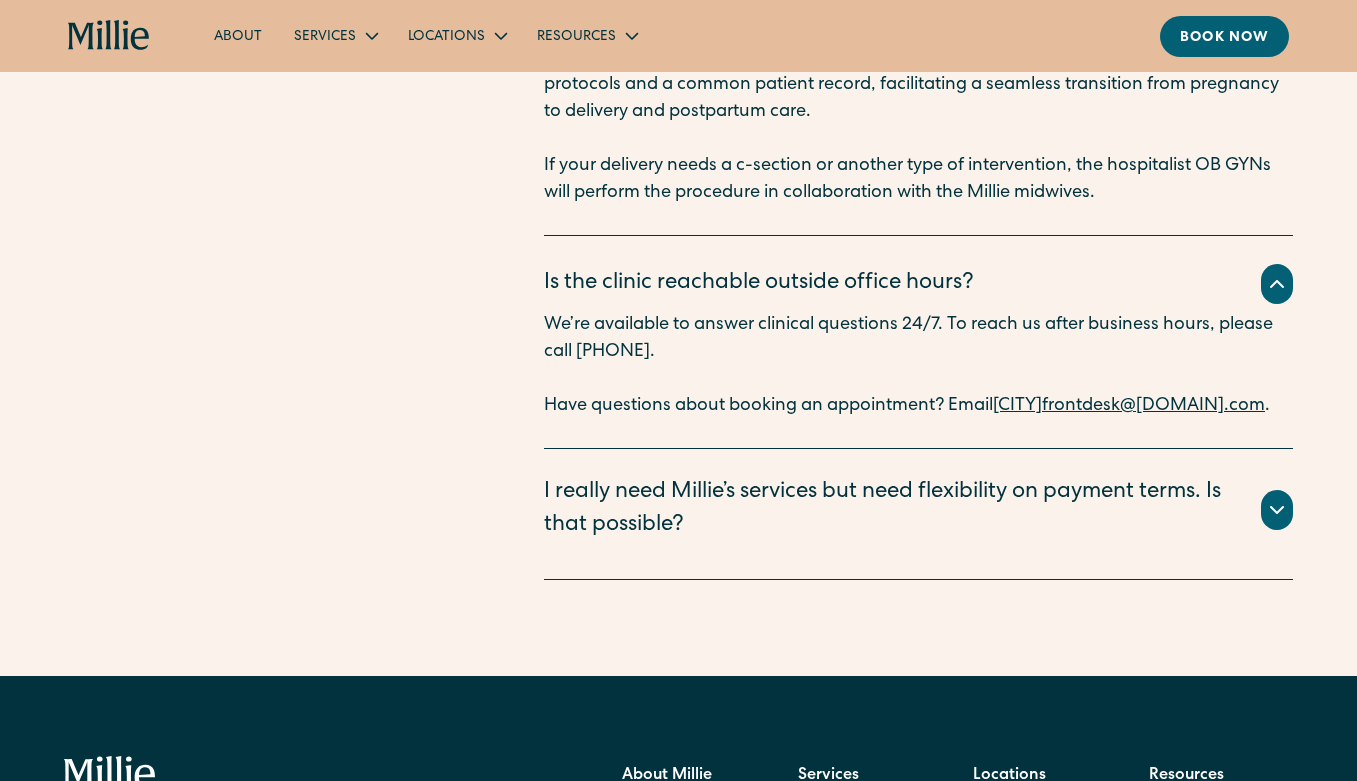 drag, startPoint x: 543, startPoint y: 295, endPoint x: 772, endPoint y: 371, distance: 241.282 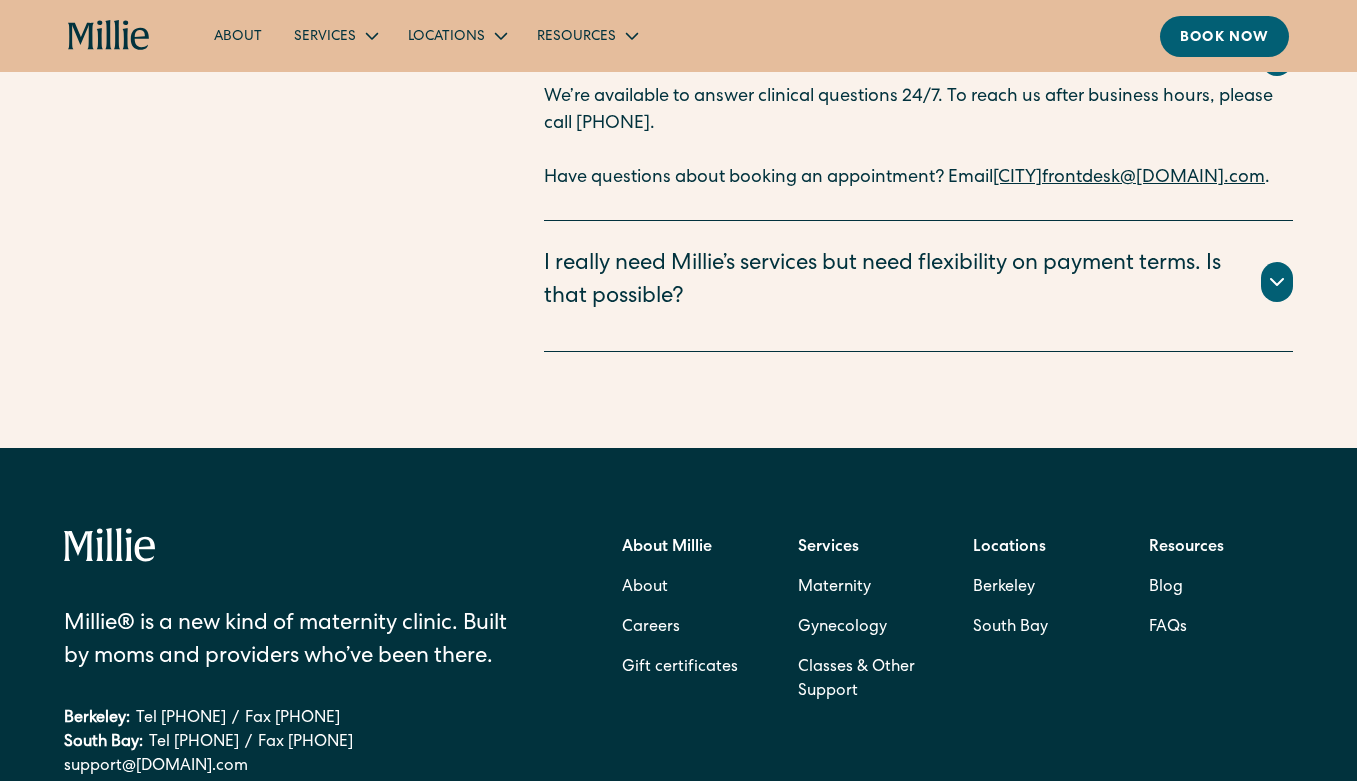 scroll, scrollTop: 4696, scrollLeft: 0, axis: vertical 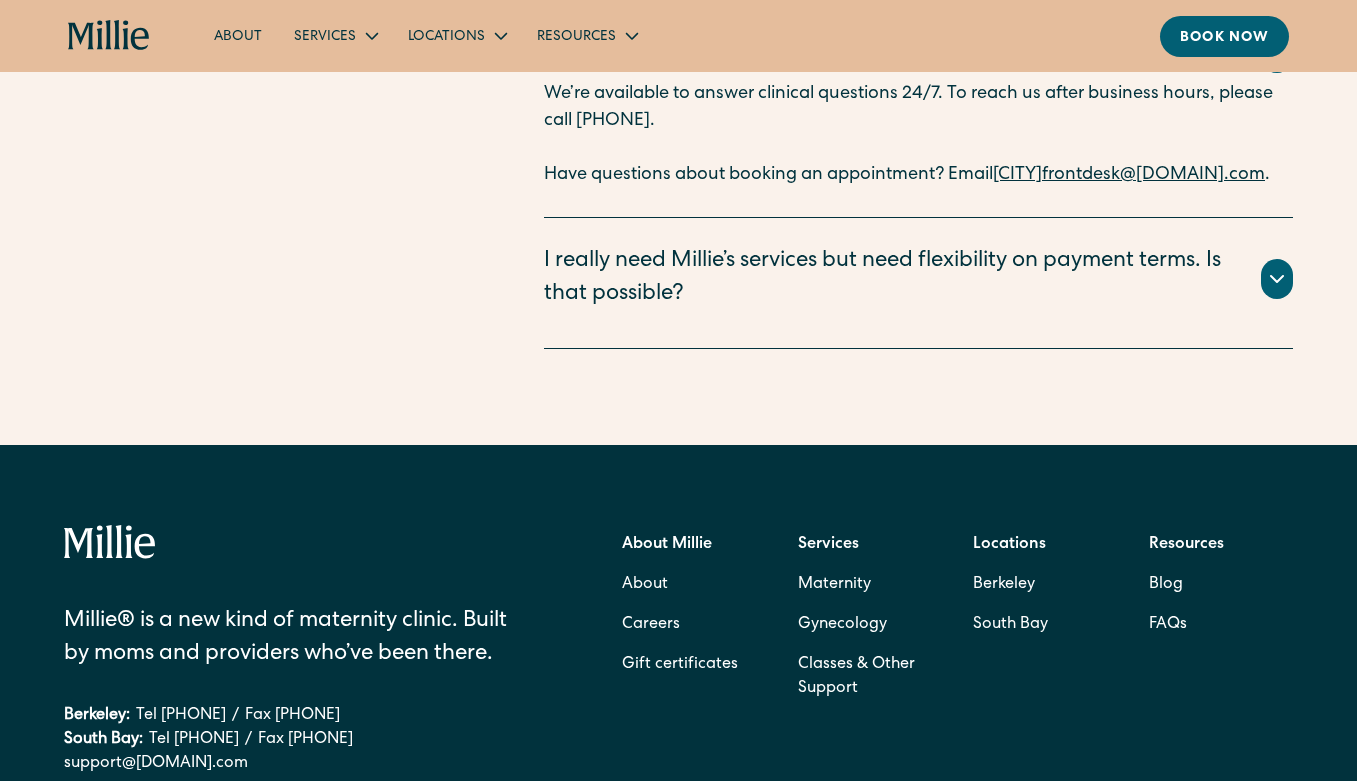 click on "I really need Millie’s services but need flexibility on payment terms. Is that possible?" at bounding box center (890, 279) 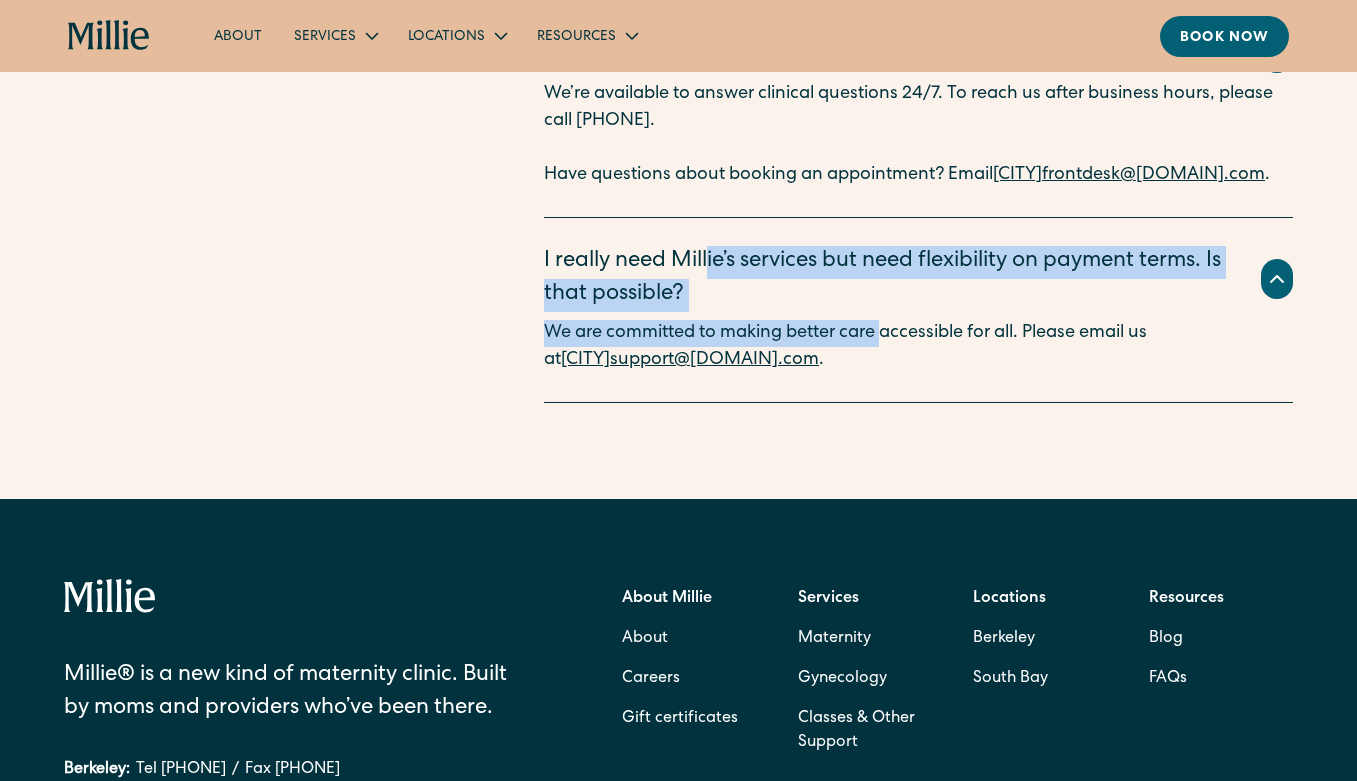 drag, startPoint x: 713, startPoint y: 283, endPoint x: 887, endPoint y: 365, distance: 192.35384 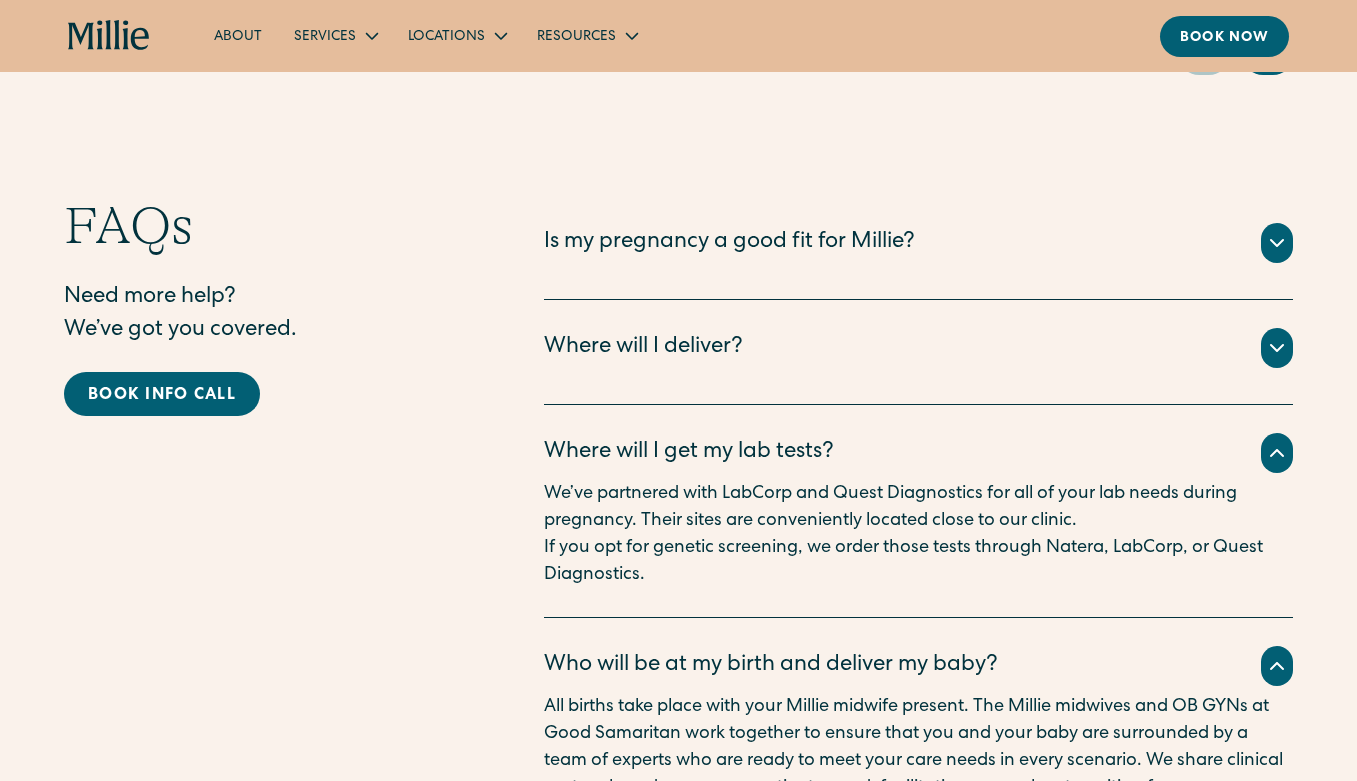 scroll, scrollTop: 3756, scrollLeft: 0, axis: vertical 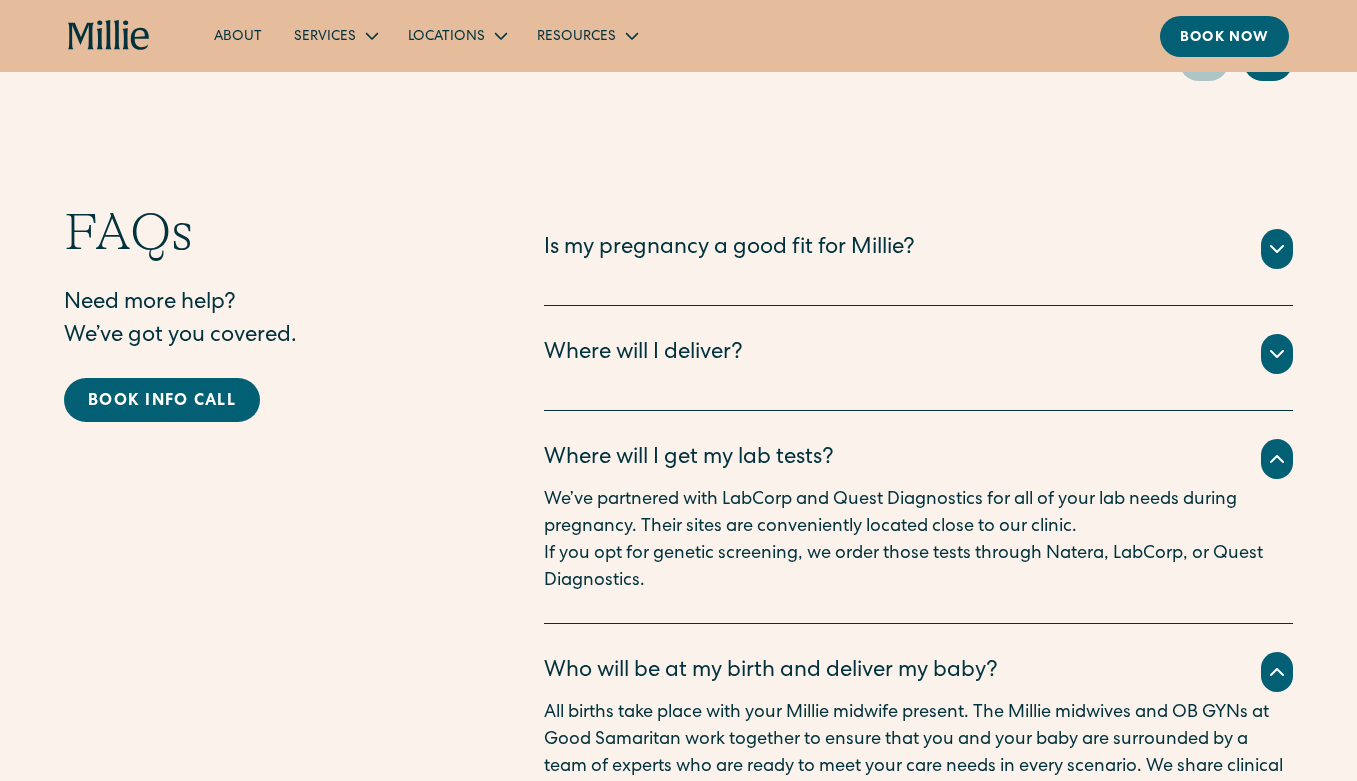 click on "Is my pregnancy a good fit for Millie?" at bounding box center [729, 249] 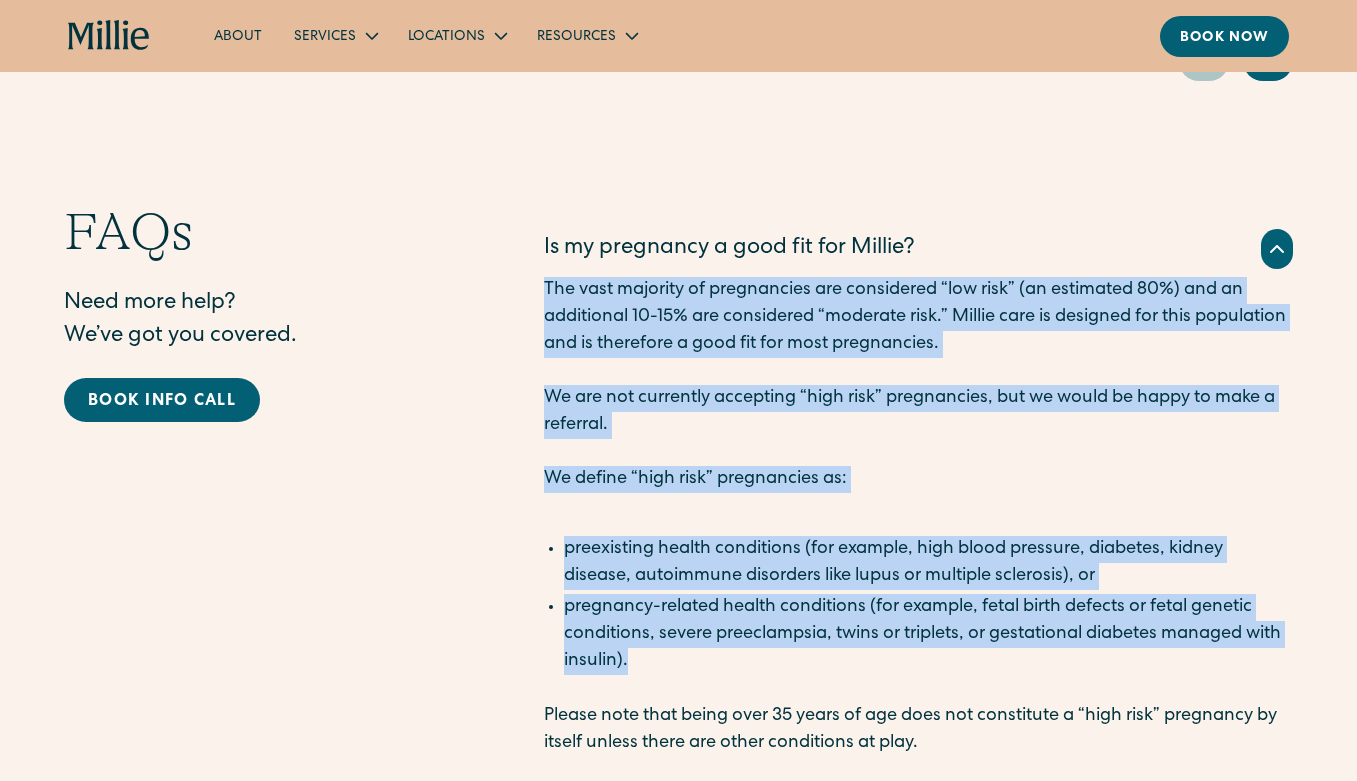 drag, startPoint x: 549, startPoint y: 299, endPoint x: 899, endPoint y: 687, distance: 522.53613 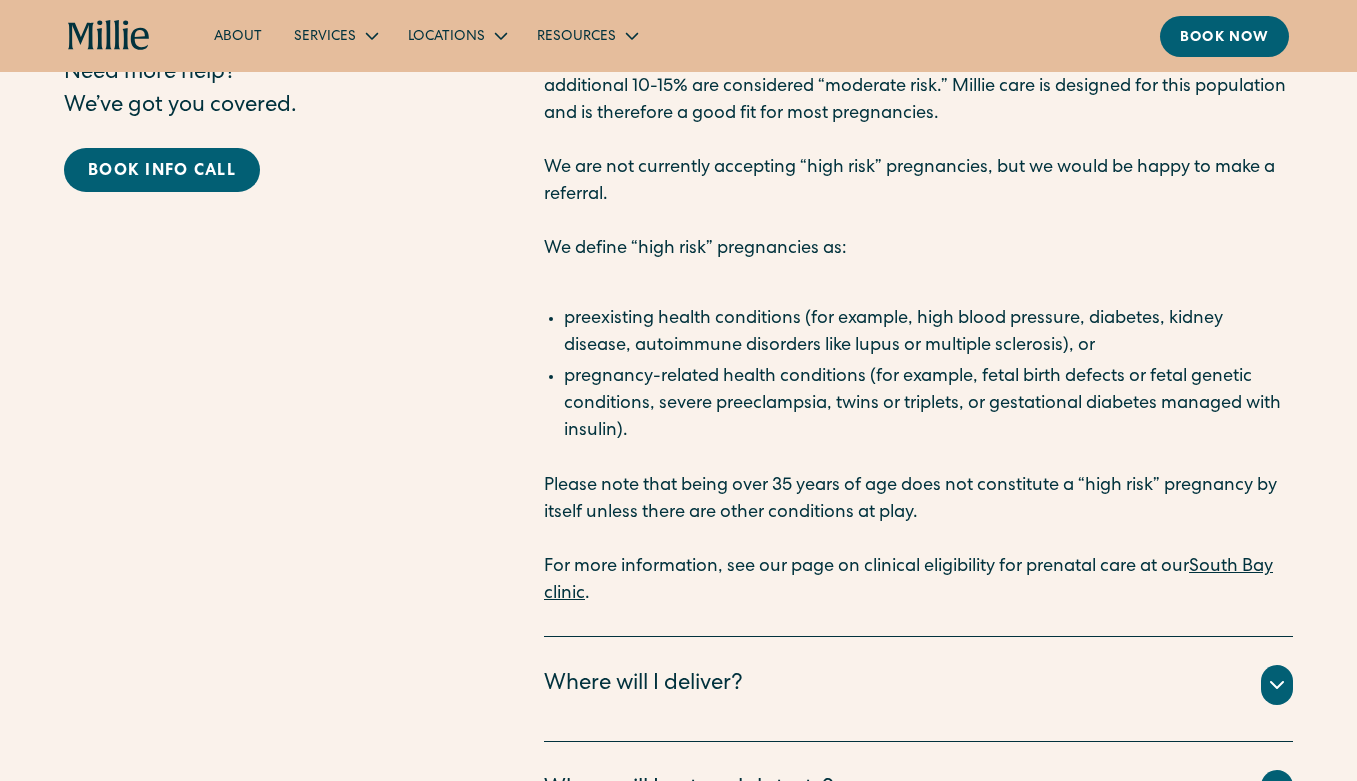 scroll, scrollTop: 4007, scrollLeft: 0, axis: vertical 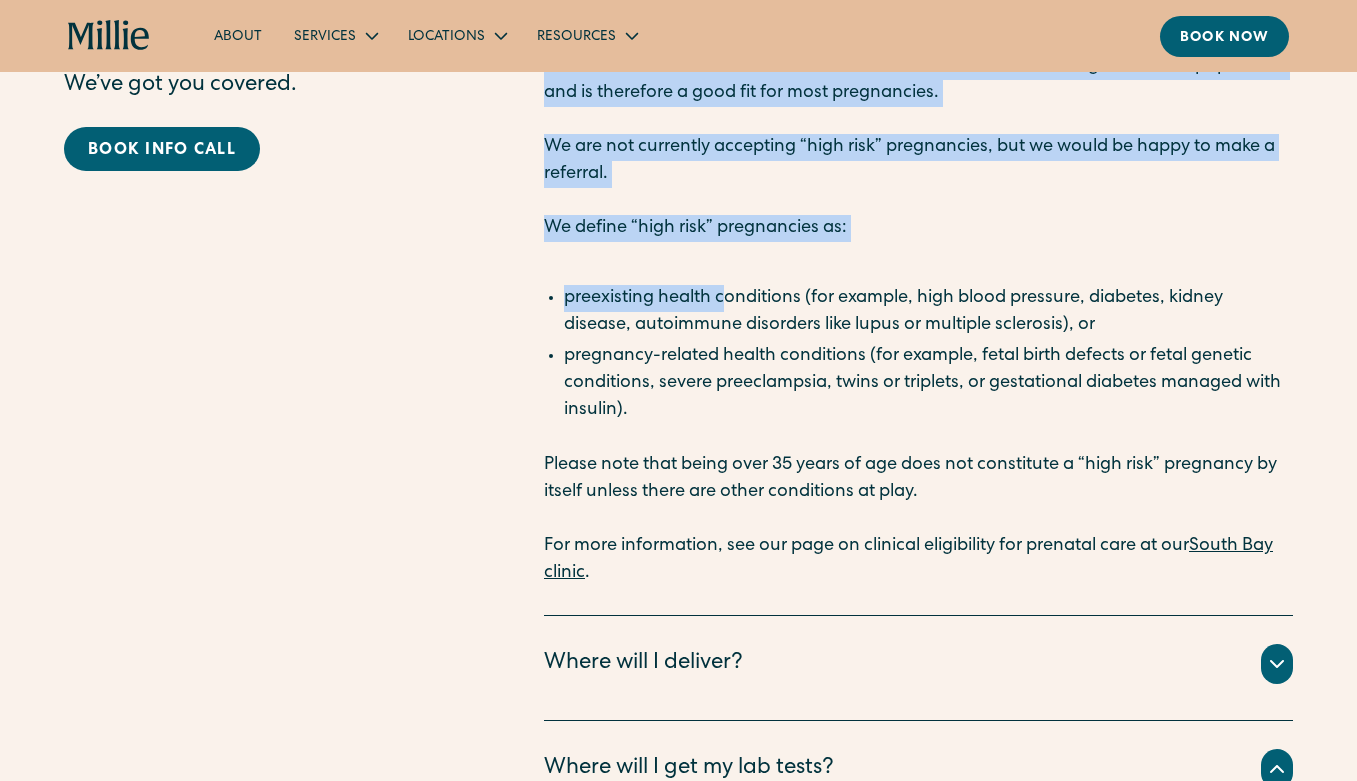 drag, startPoint x: 496, startPoint y: 162, endPoint x: 723, endPoint y: 327, distance: 280.63144 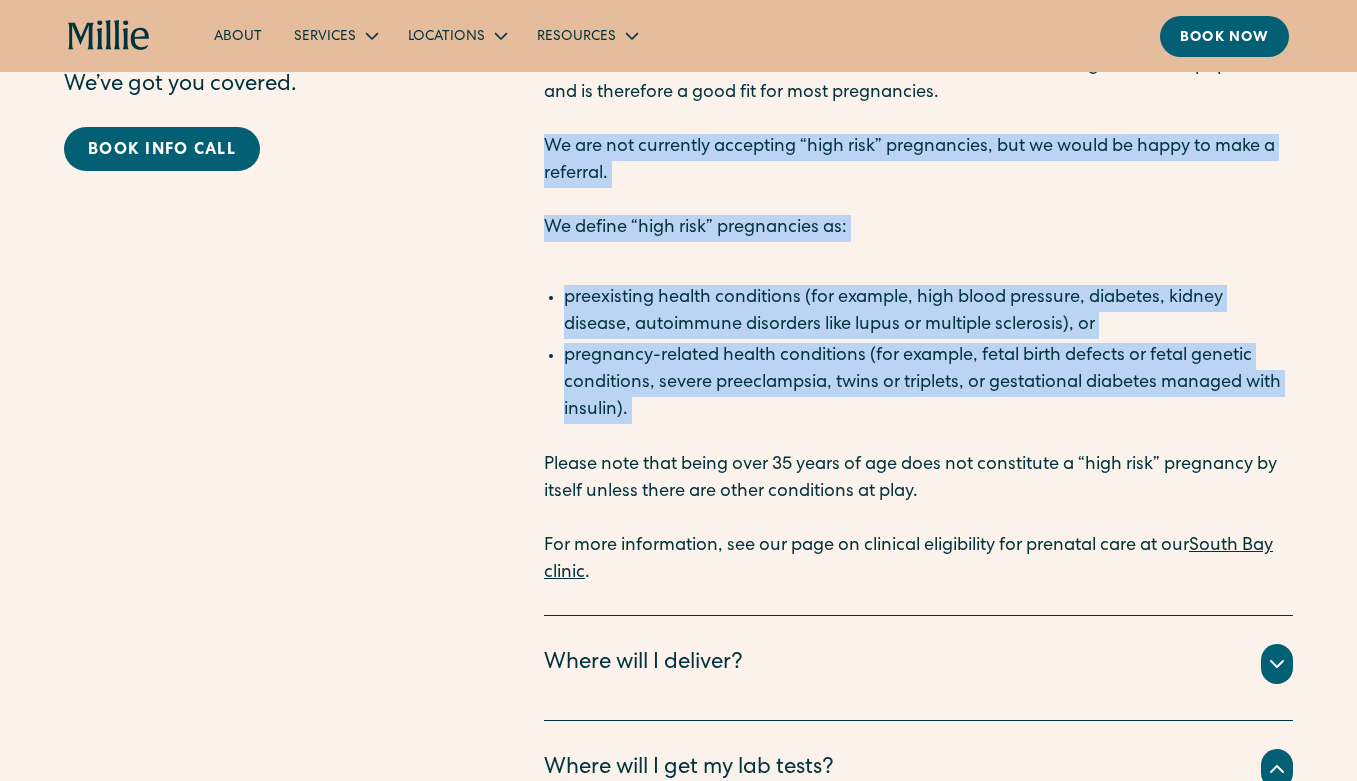 drag, startPoint x: 546, startPoint y: 177, endPoint x: 851, endPoint y: 462, distance: 417.43262 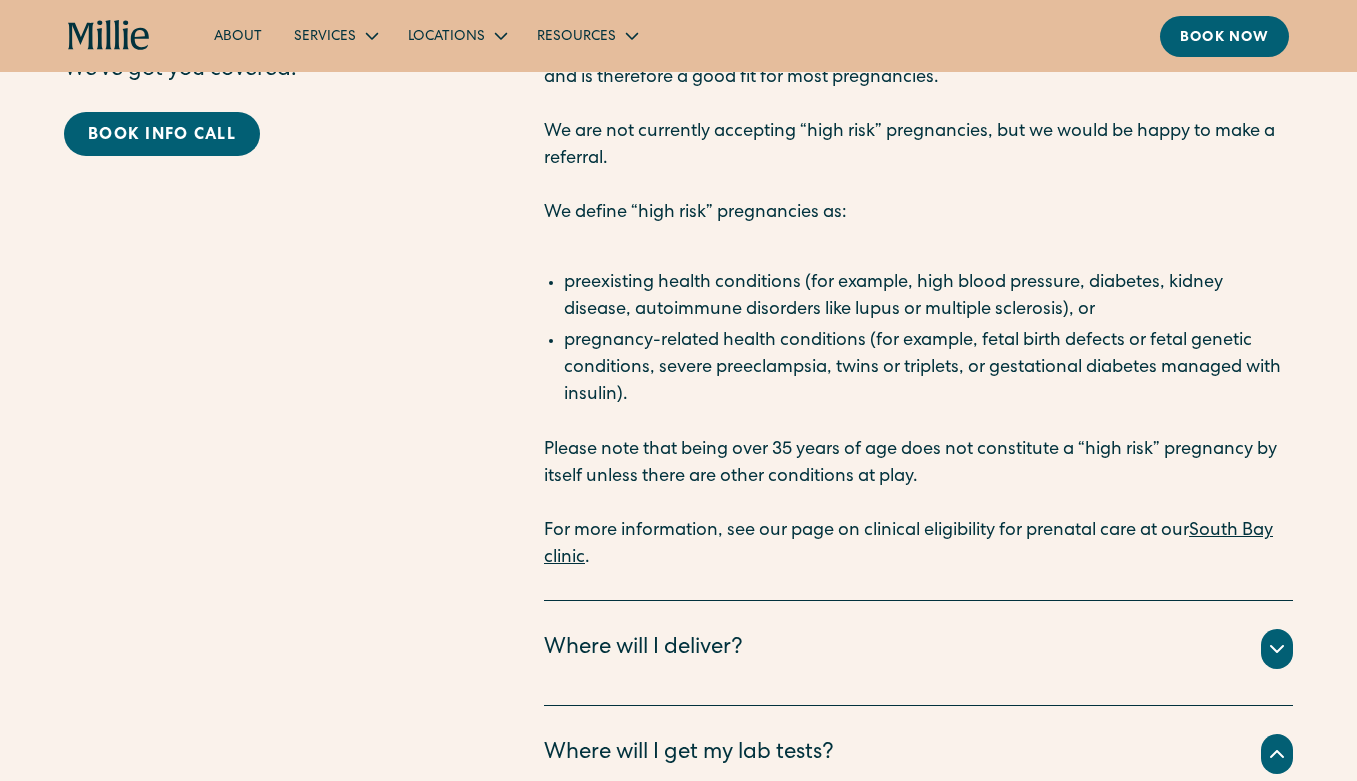 scroll, scrollTop: 4027, scrollLeft: 0, axis: vertical 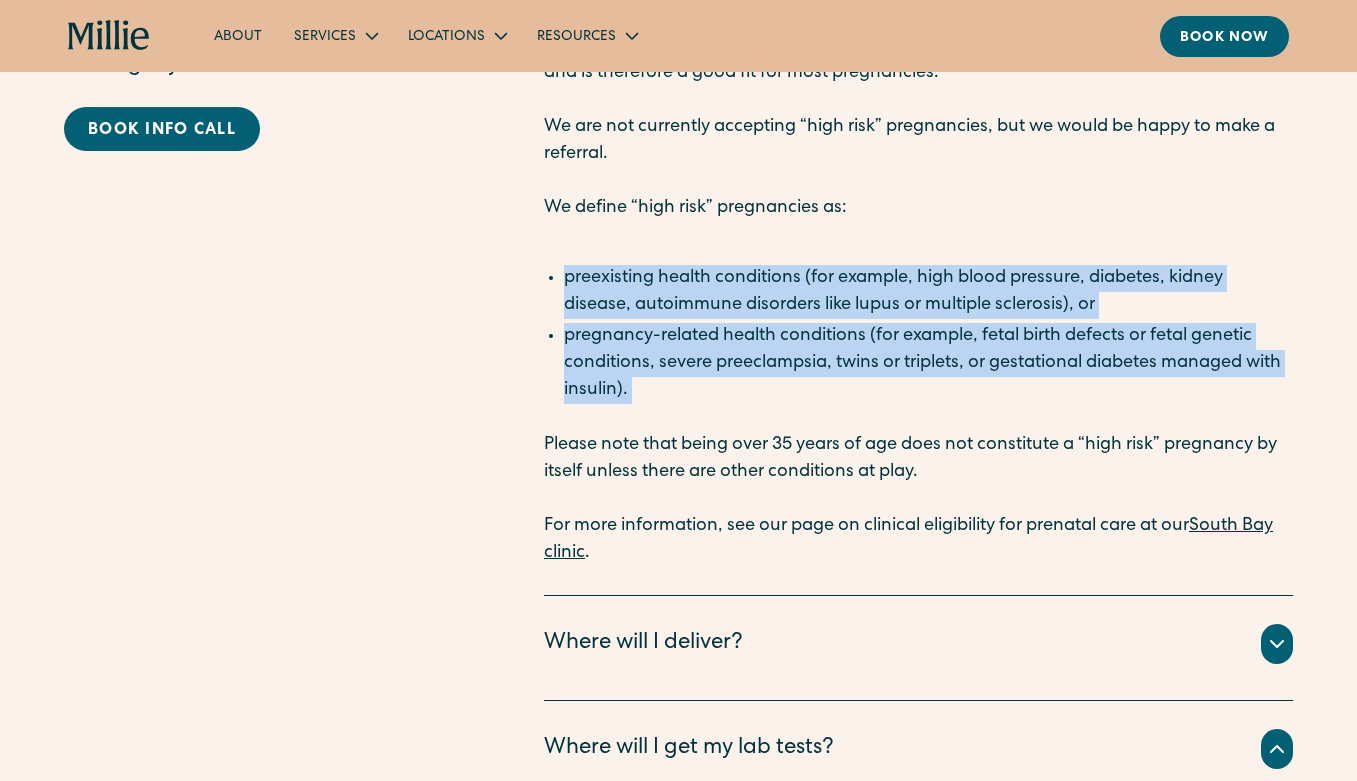 drag, startPoint x: 558, startPoint y: 301, endPoint x: 736, endPoint y: 434, distance: 222.20036 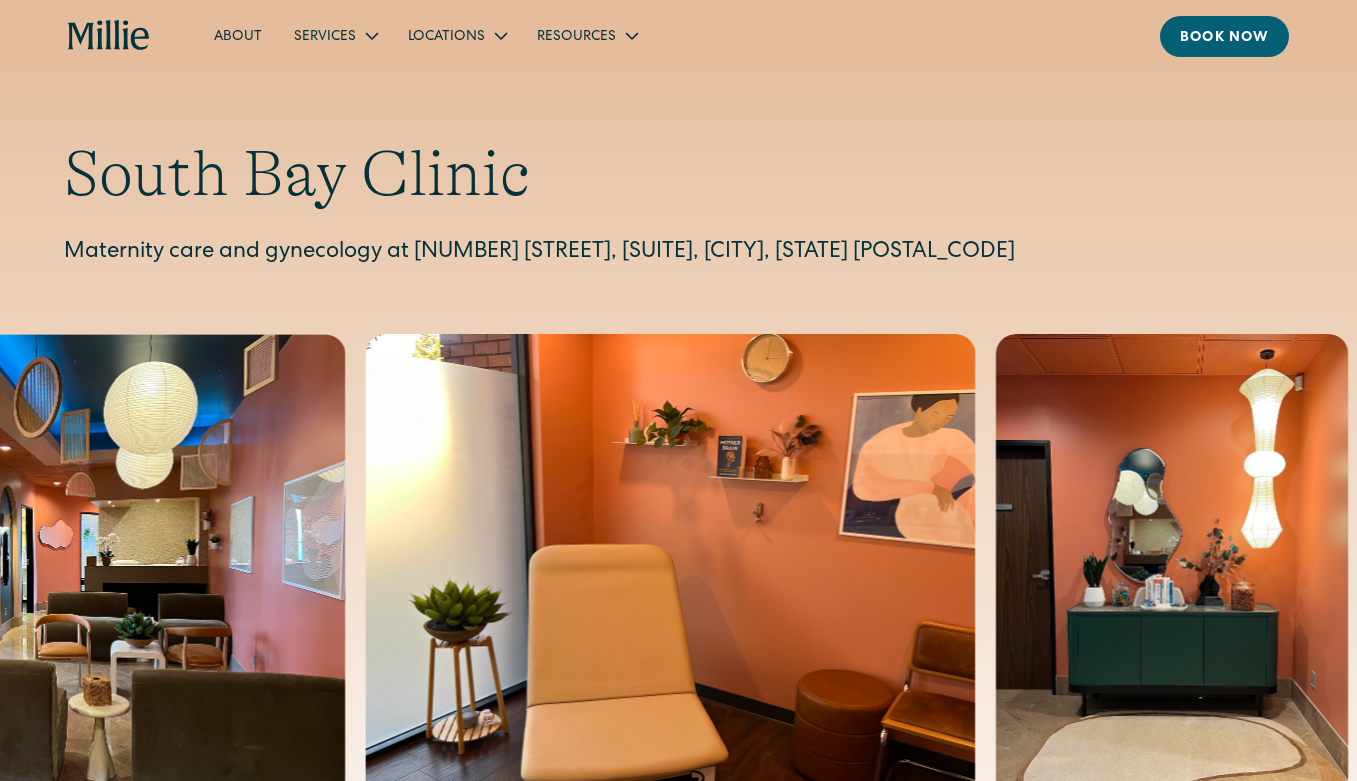 scroll, scrollTop: 0, scrollLeft: 0, axis: both 